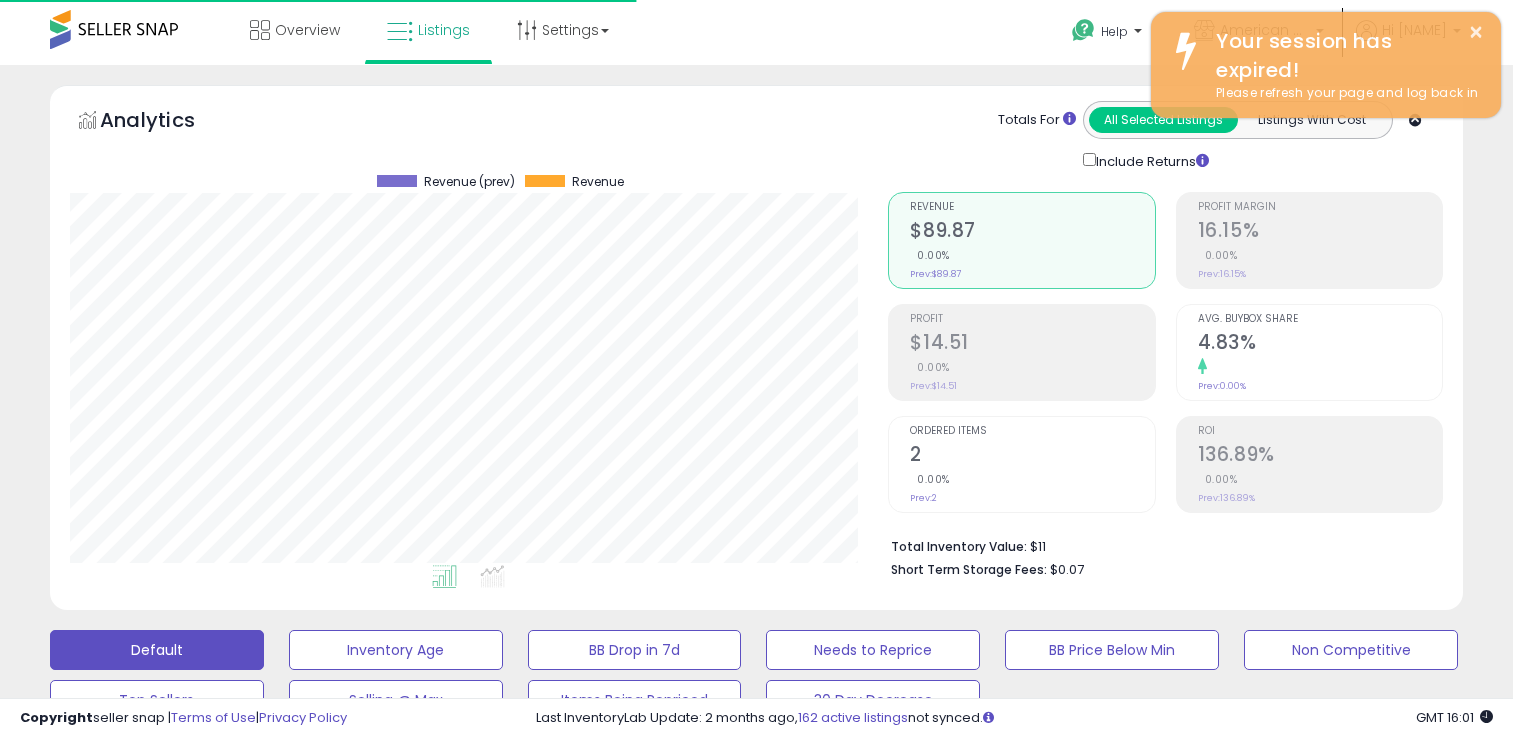 scroll, scrollTop: 587, scrollLeft: 0, axis: vertical 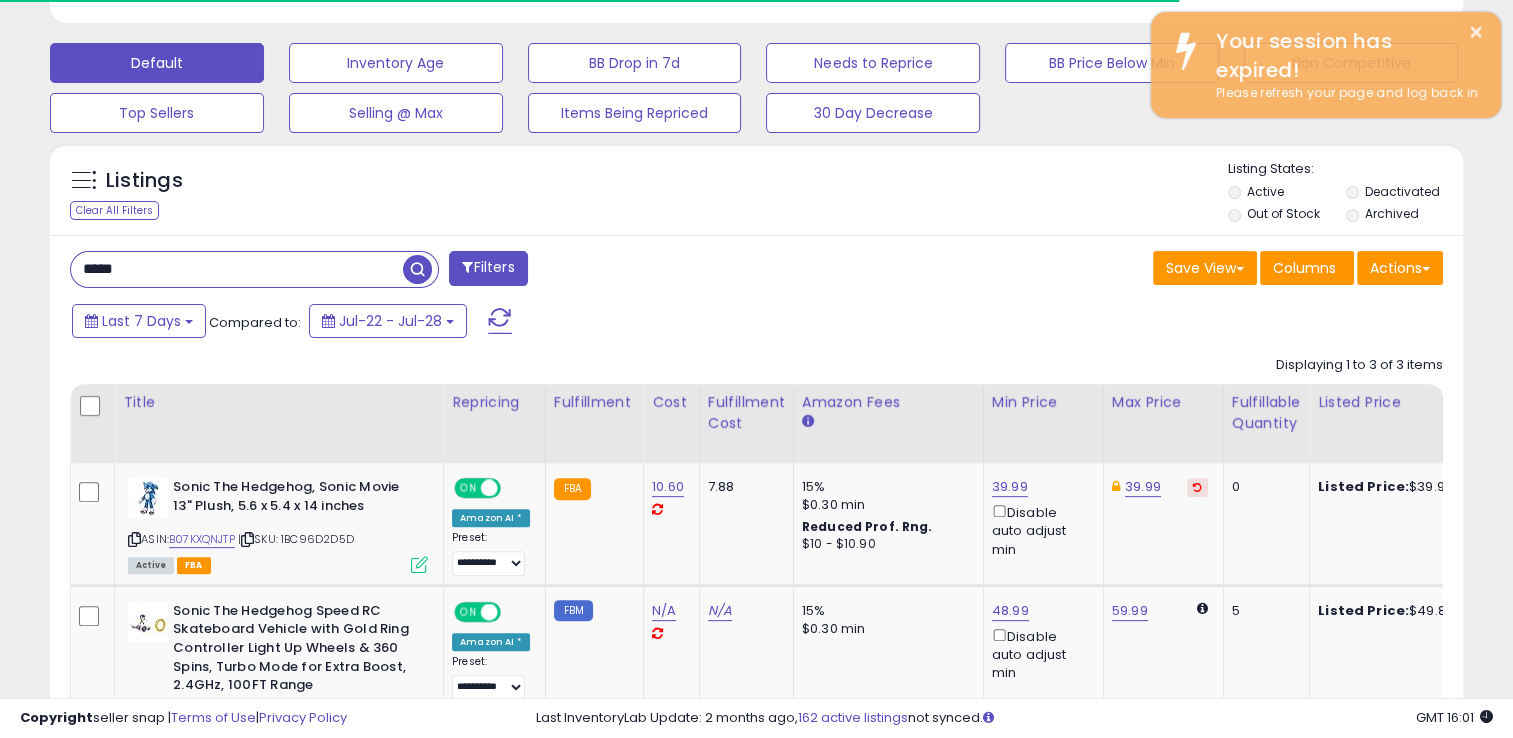 click on "*****" at bounding box center (237, 269) 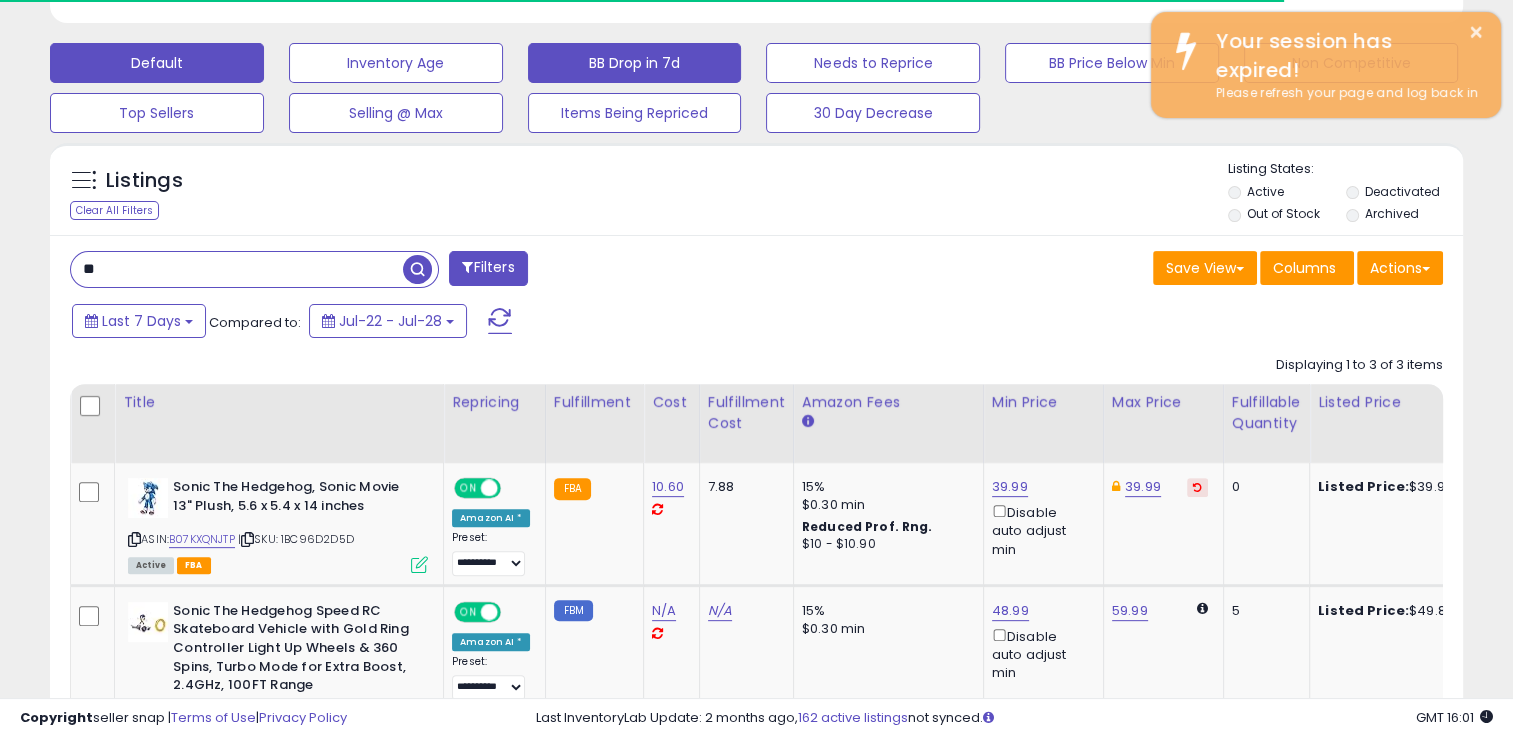 type on "*" 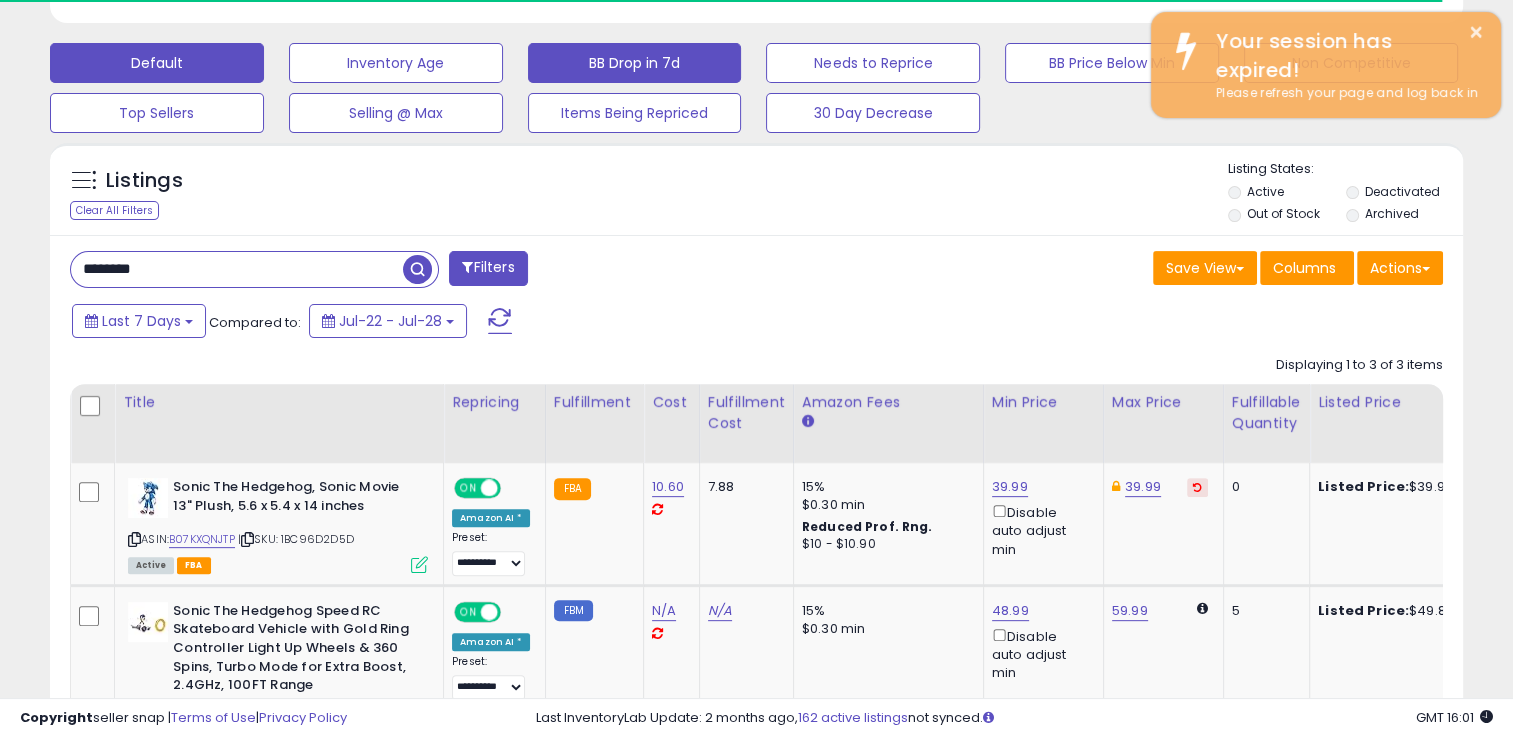 type on "********" 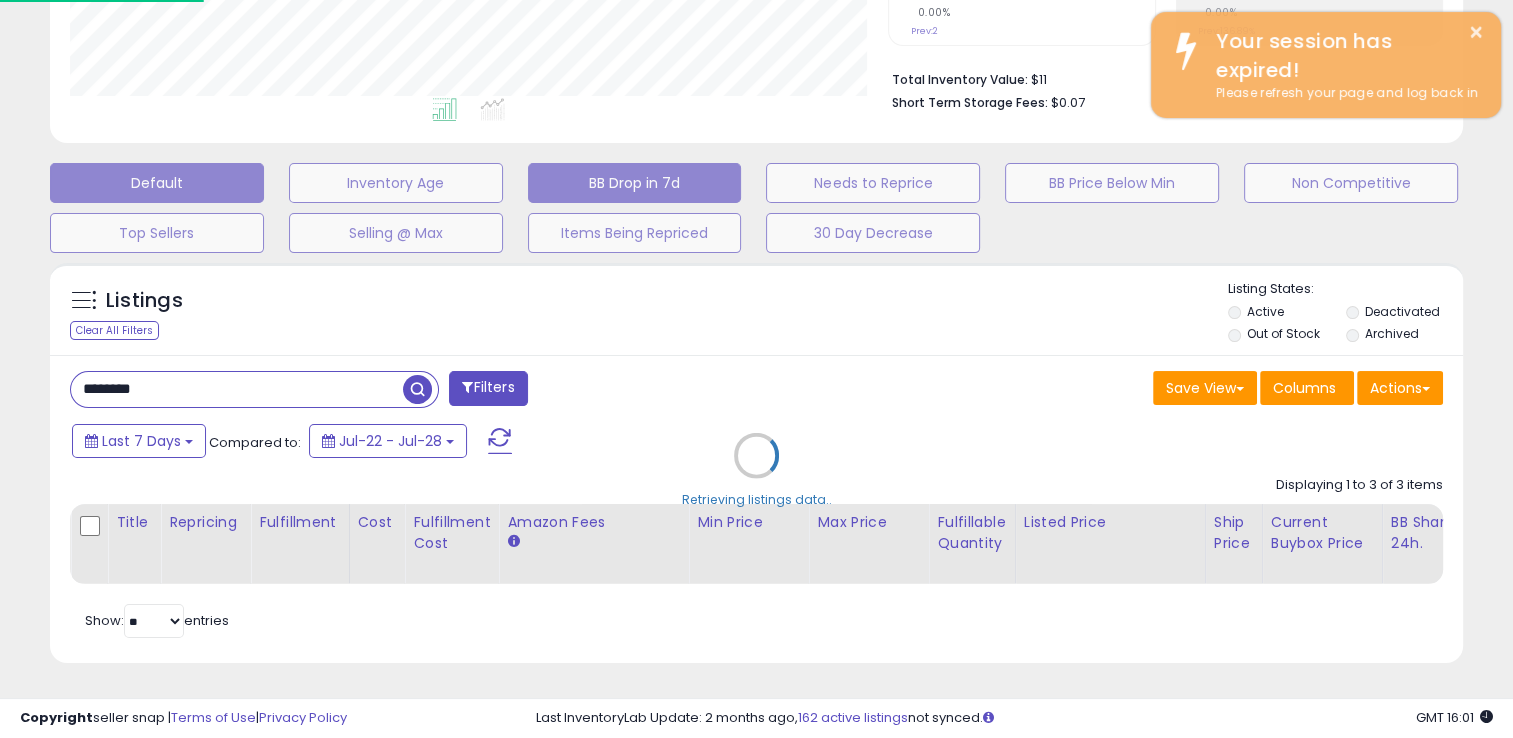 scroll, scrollTop: 999589, scrollLeft: 999172, axis: both 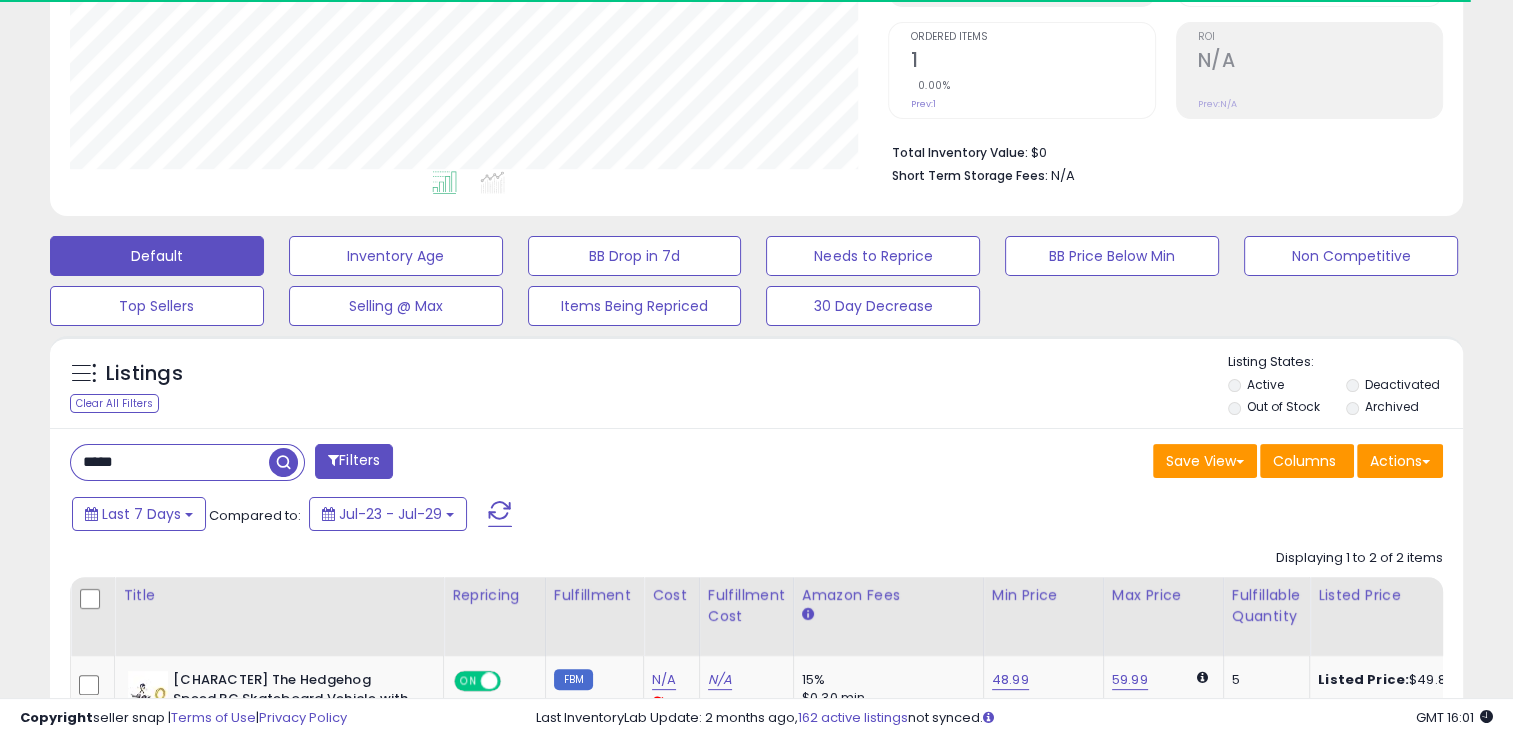 click on "*****" at bounding box center (170, 462) 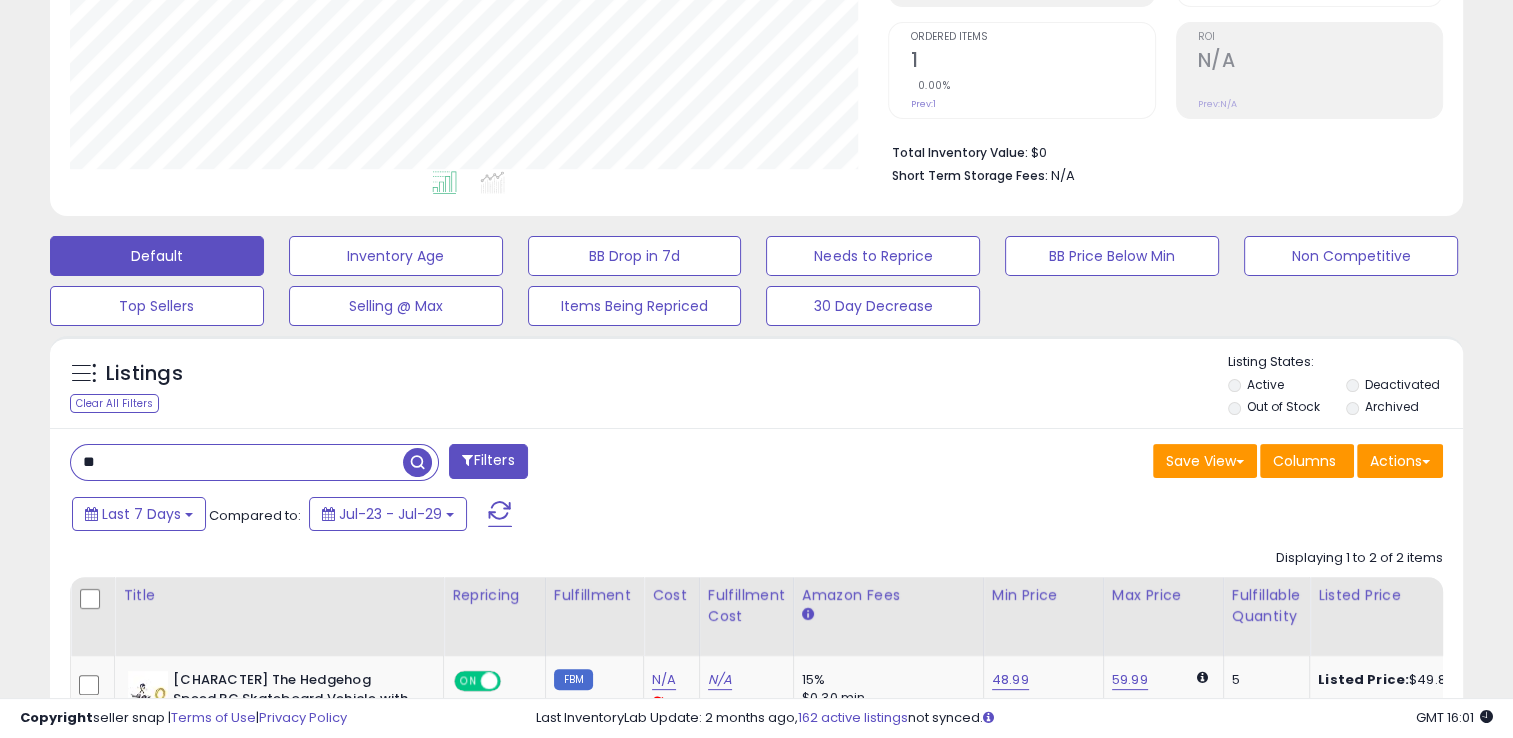 type on "*" 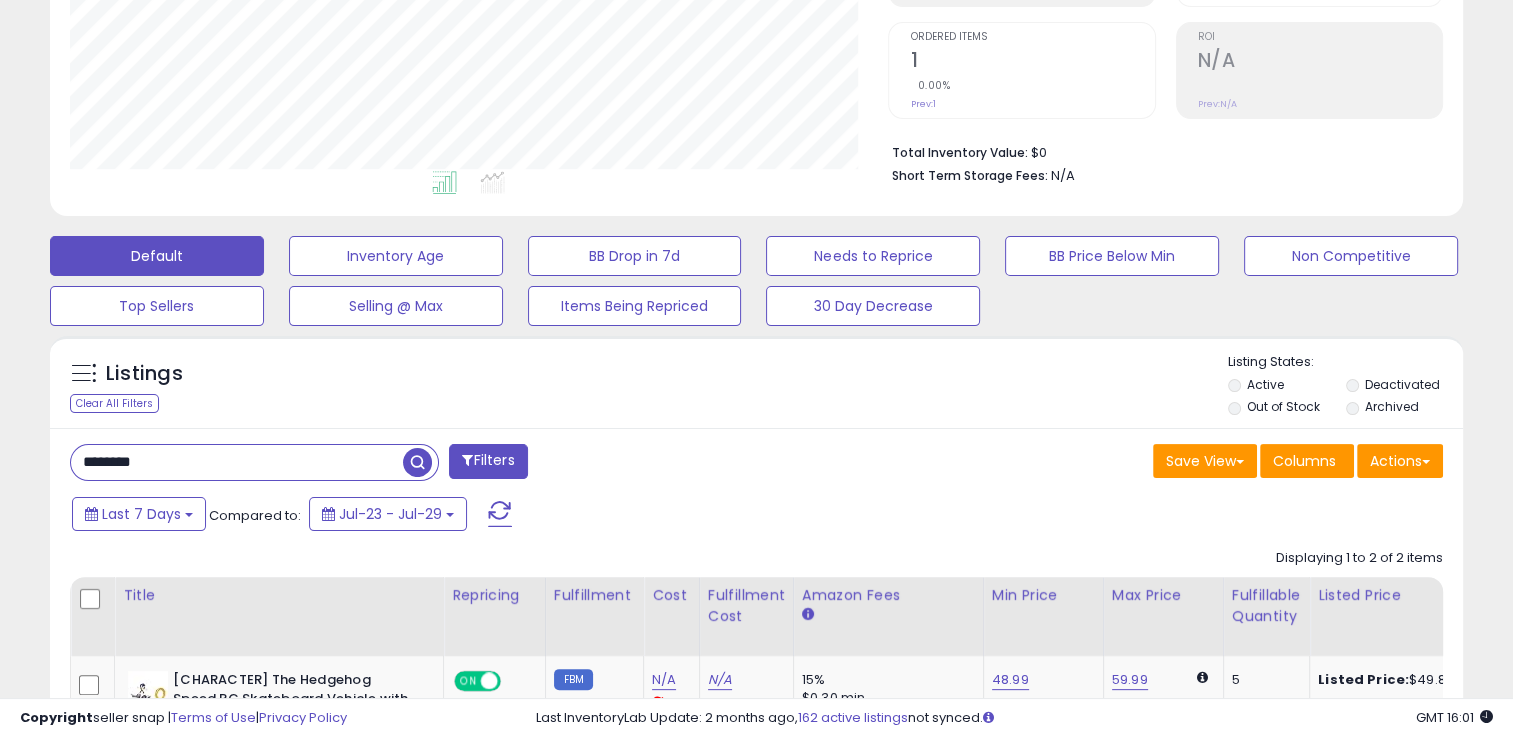 type on "********" 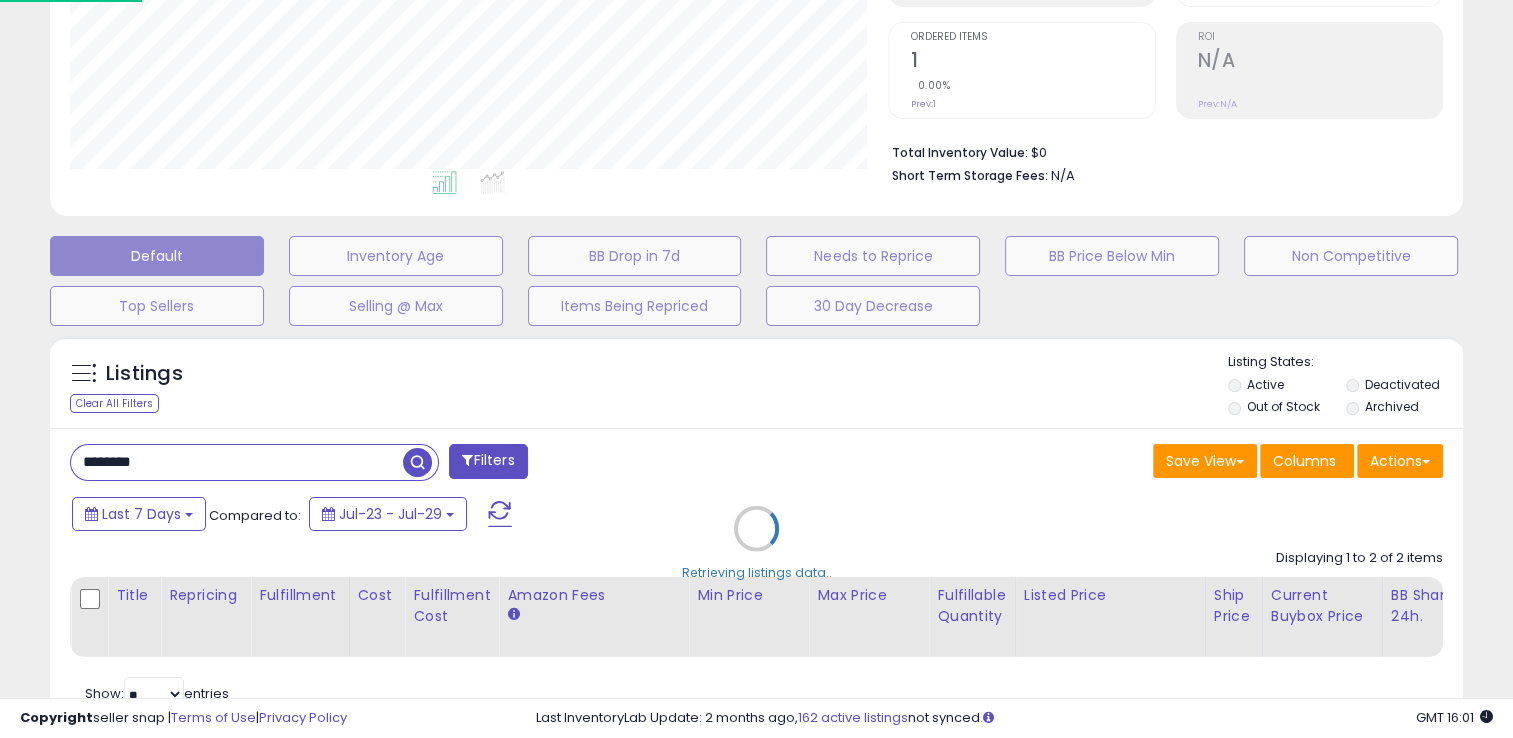 scroll, scrollTop: 999589, scrollLeft: 999172, axis: both 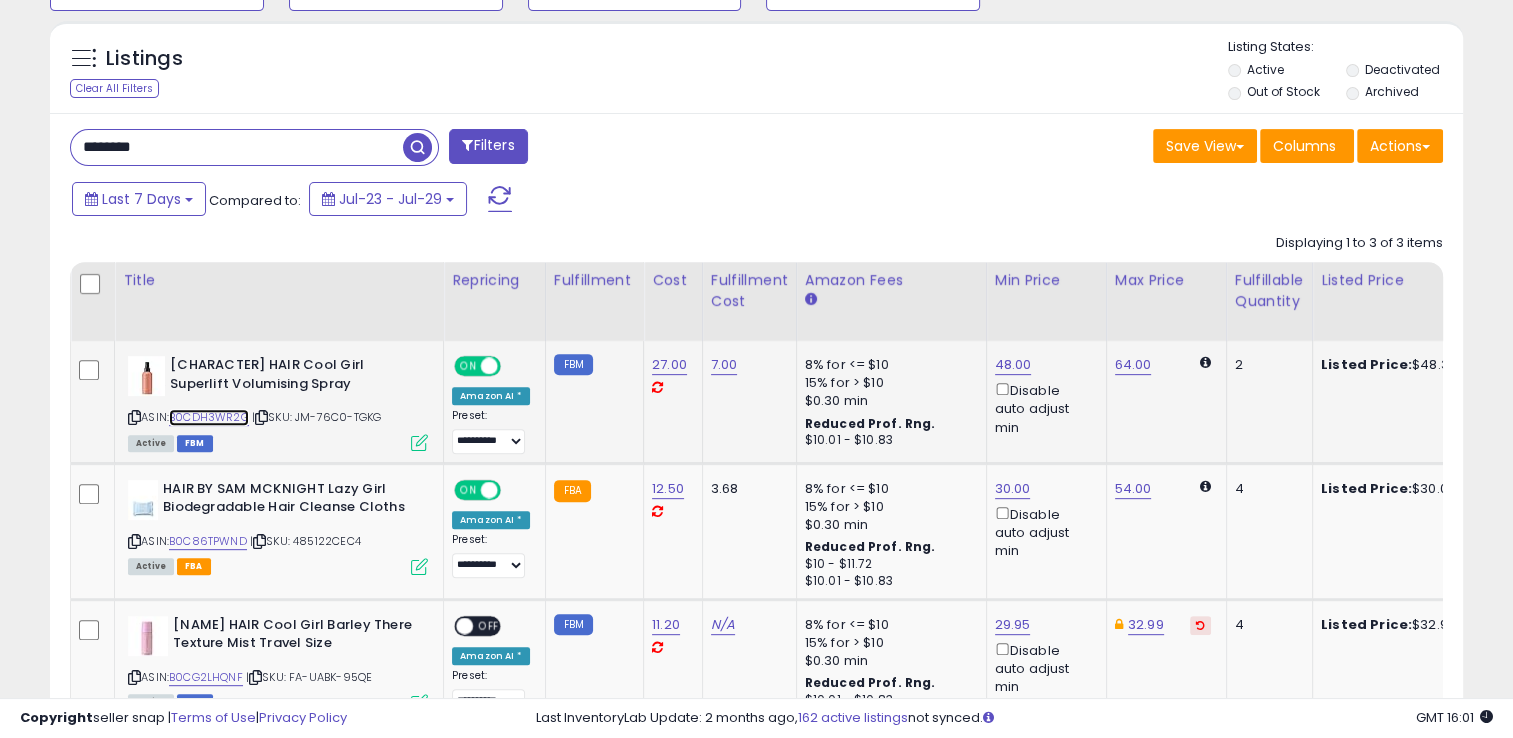 click on "B0CDH3WR2G" at bounding box center (209, 417) 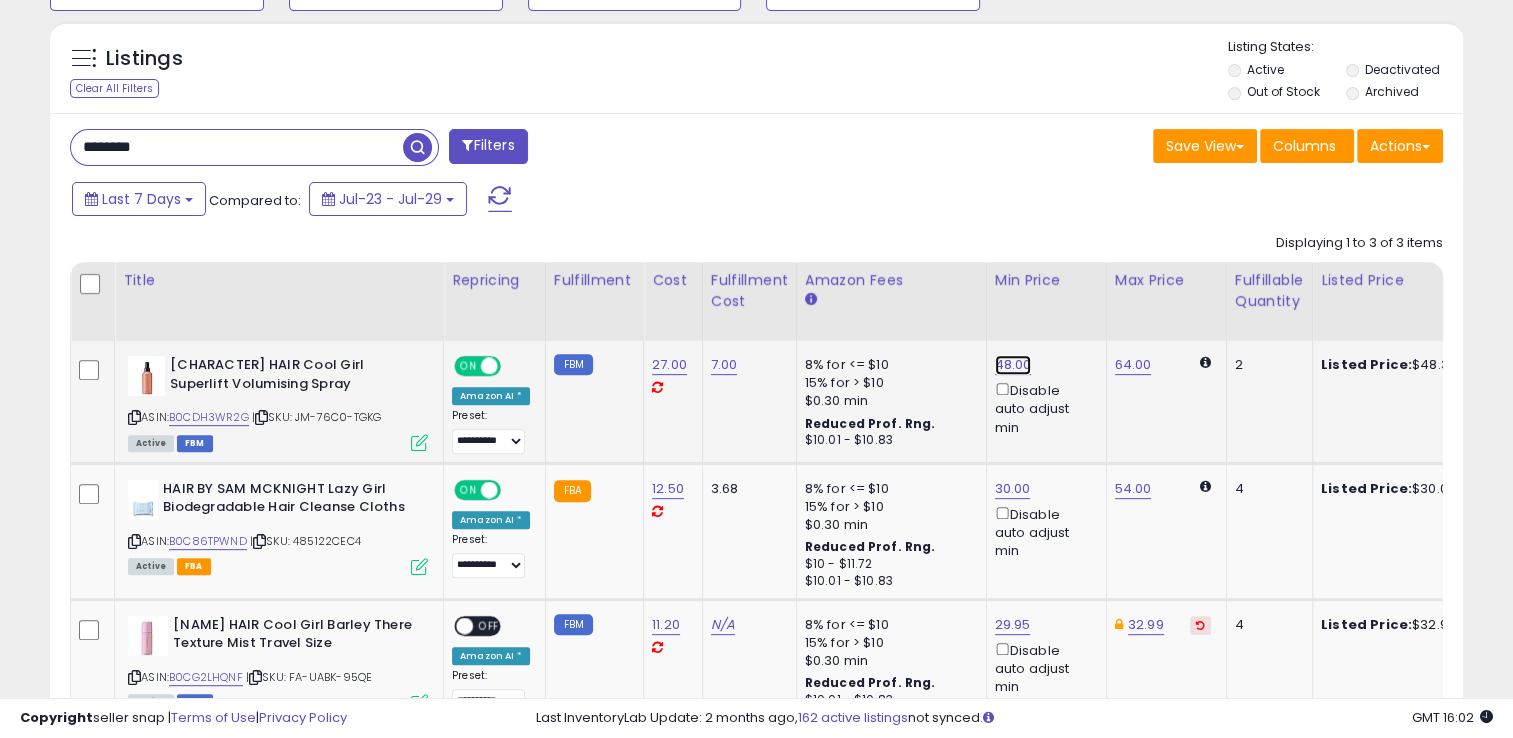 click on "48.00" at bounding box center (1013, 365) 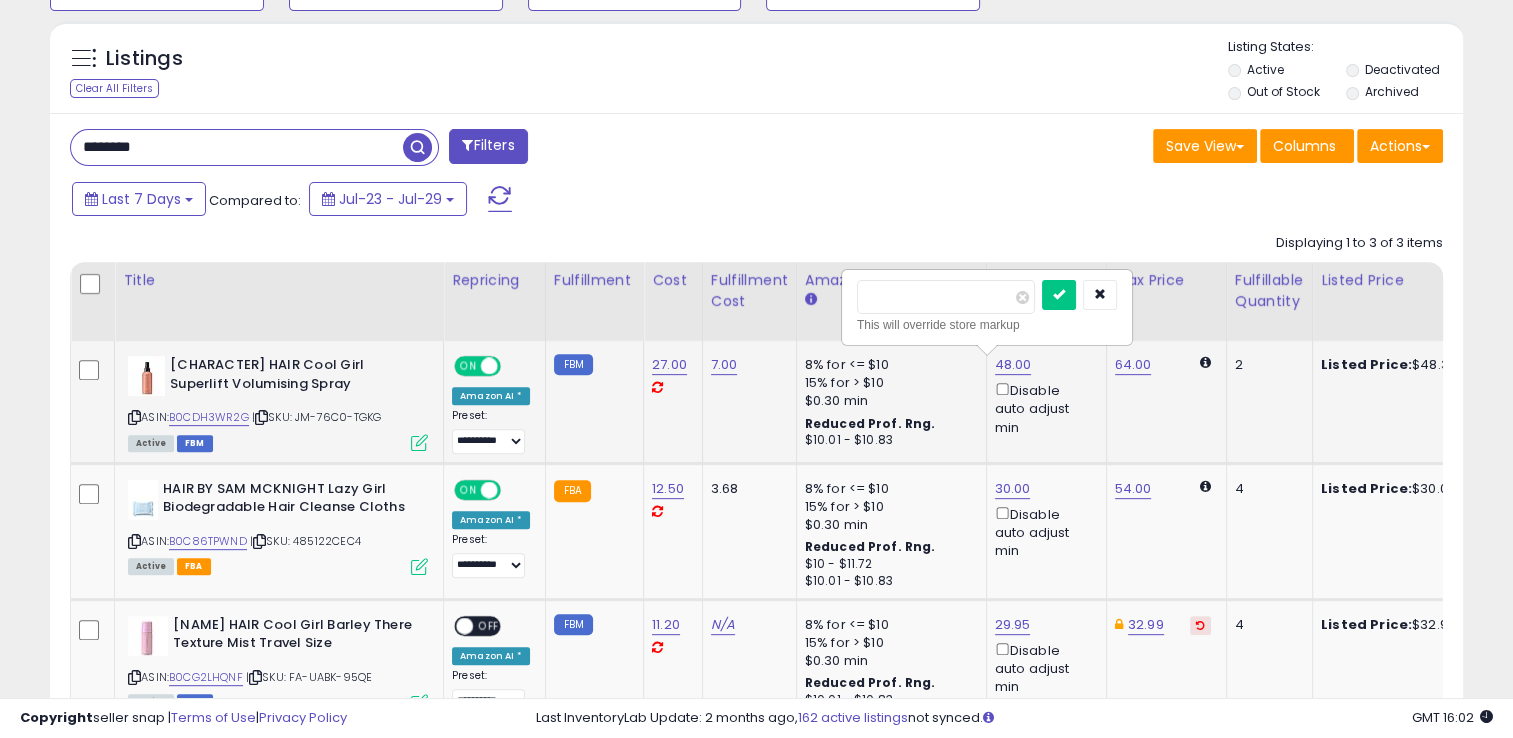 type on "**" 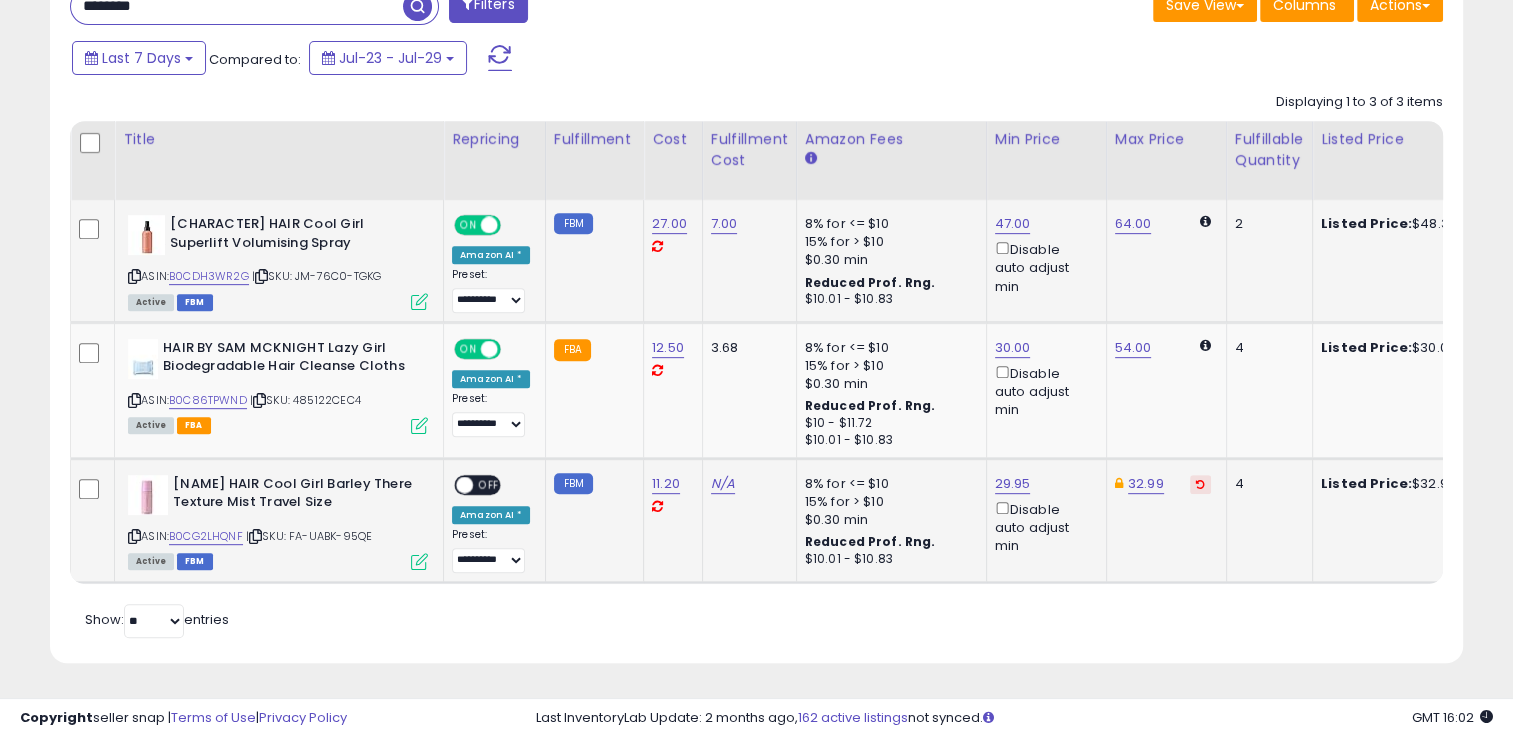 scroll, scrollTop: 859, scrollLeft: 0, axis: vertical 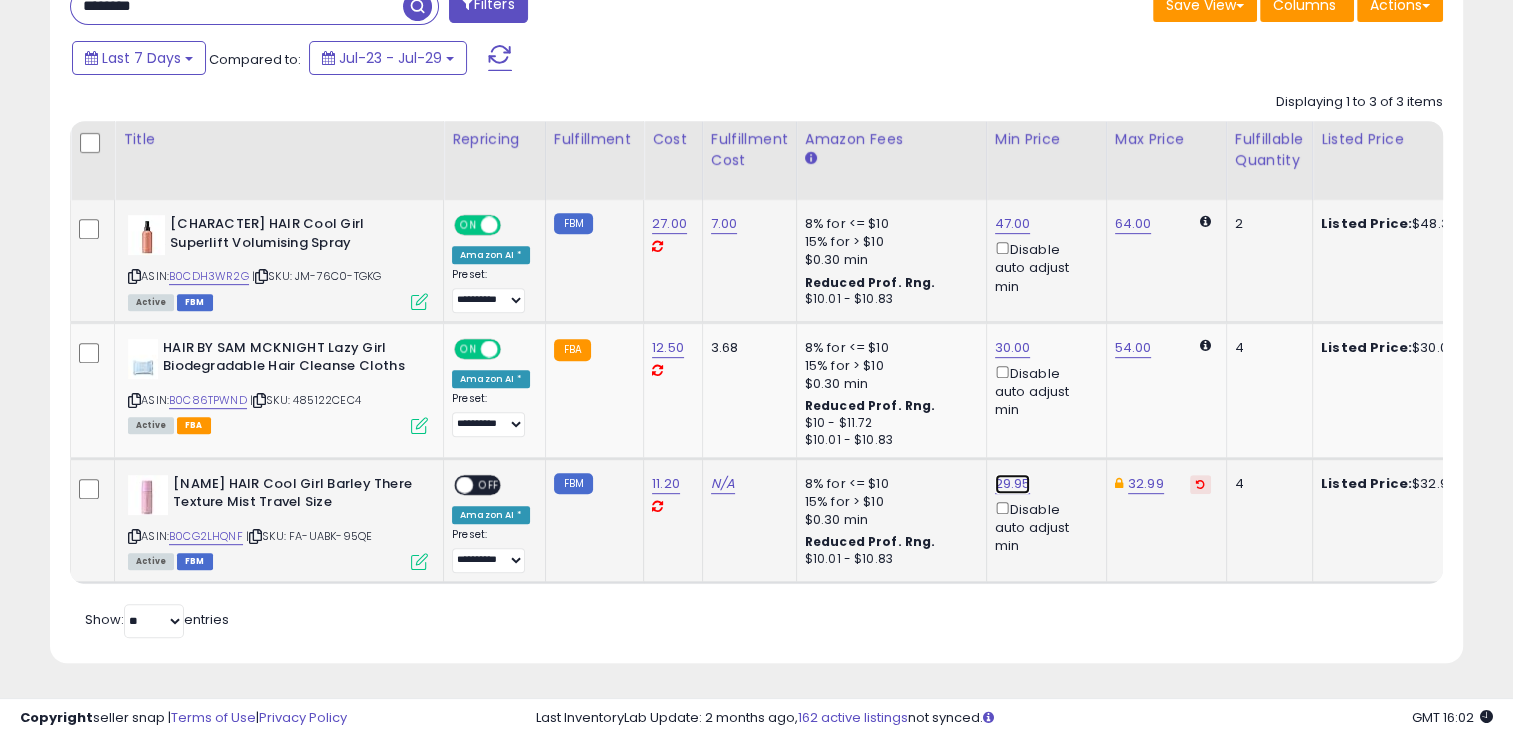 click on "29.95" at bounding box center (1013, 224) 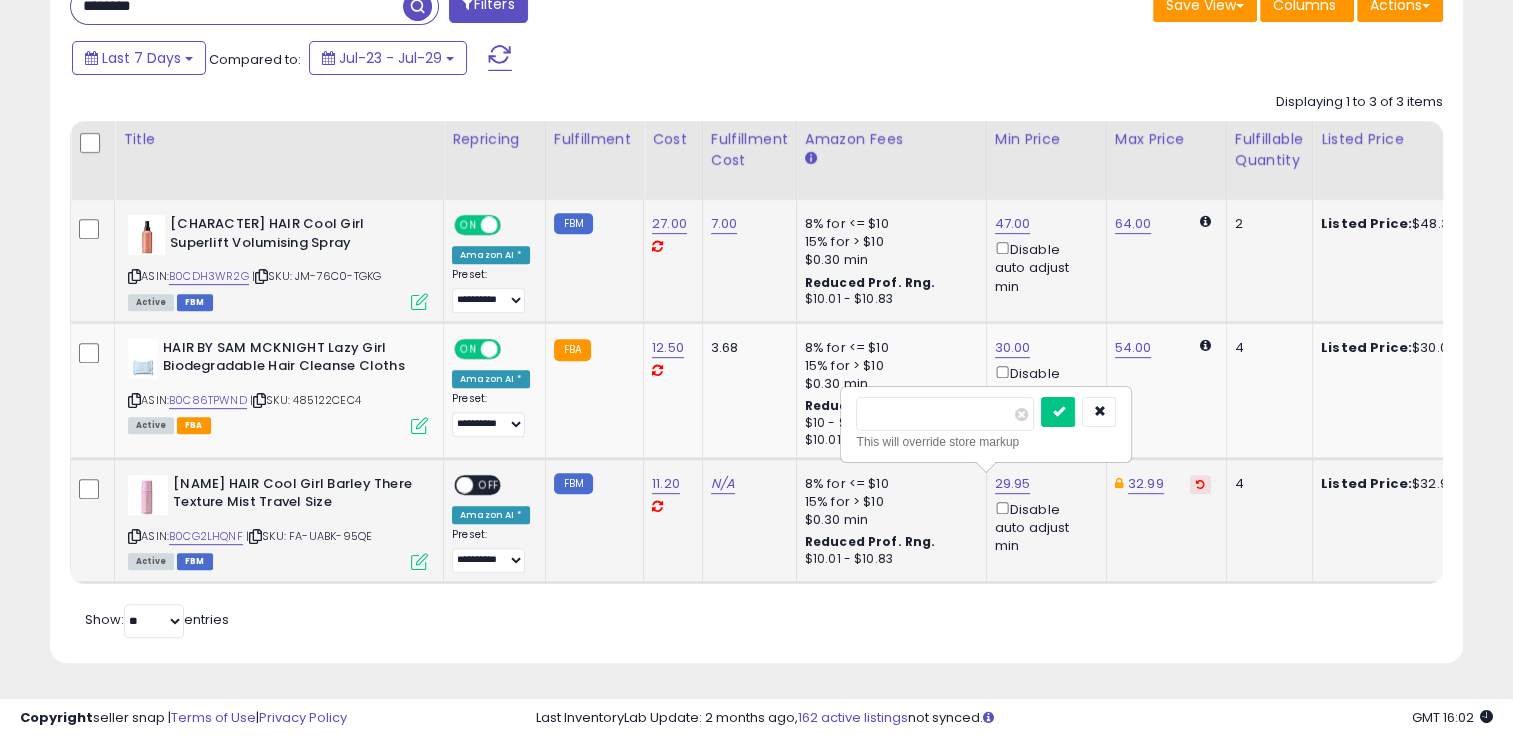 type on "**" 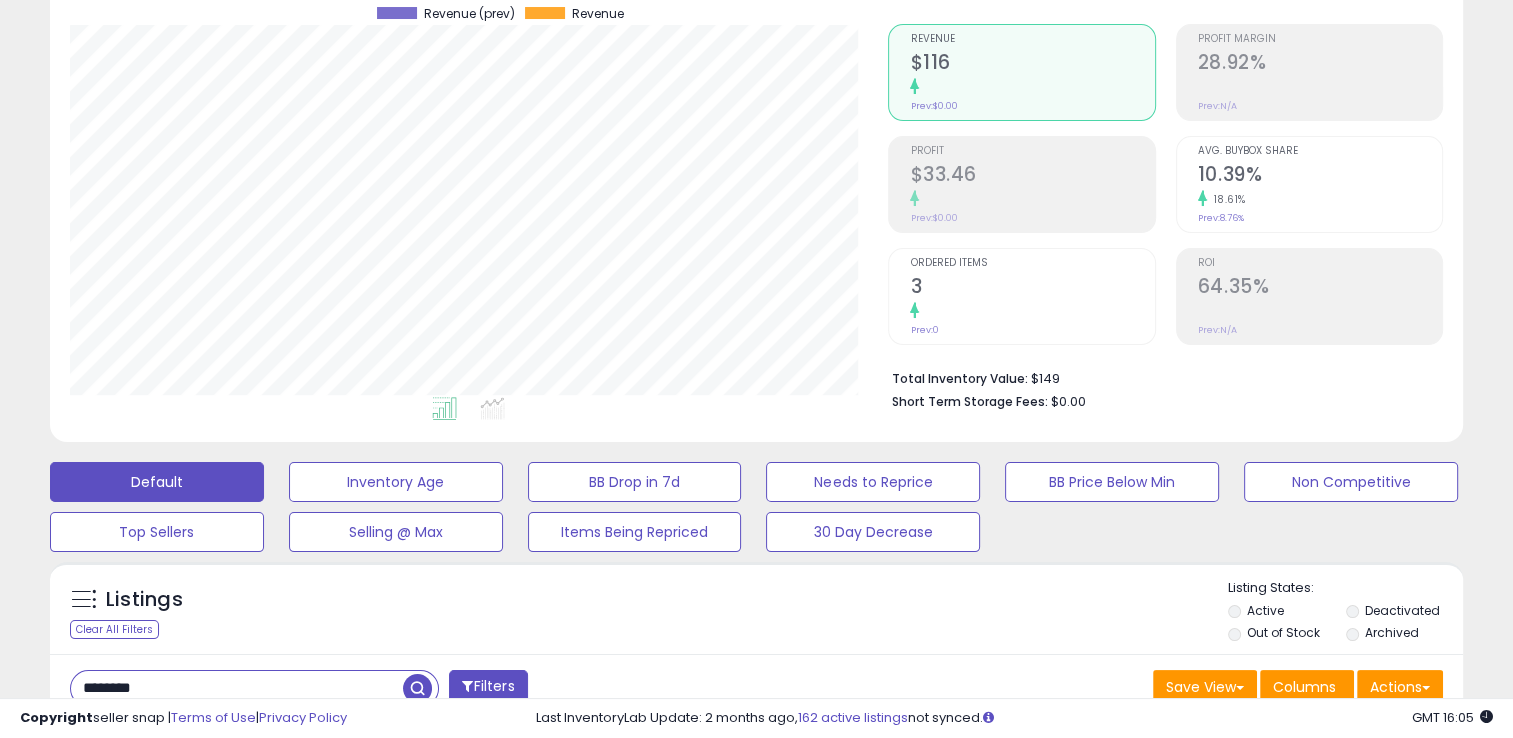 scroll, scrollTop: 170, scrollLeft: 0, axis: vertical 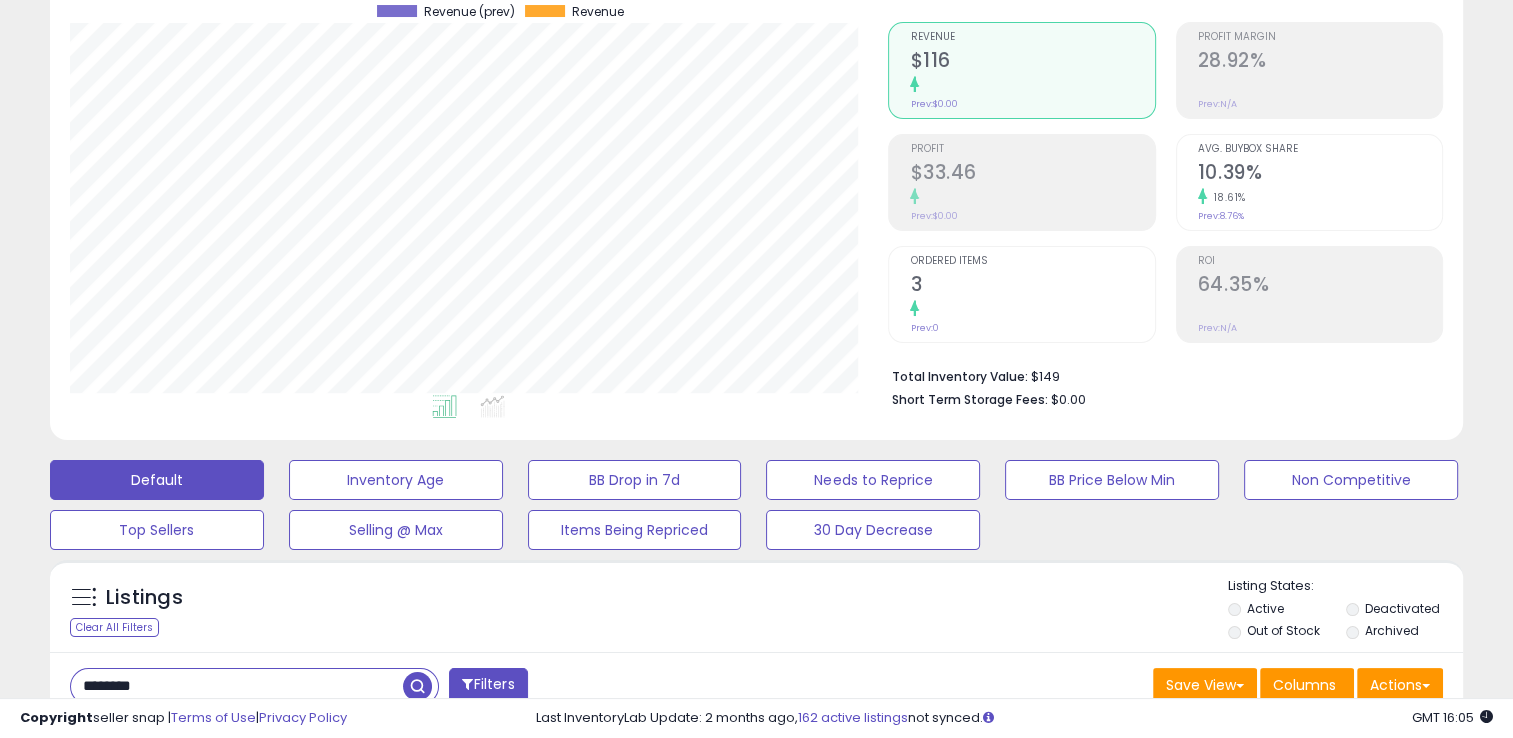 click on "********" at bounding box center (237, 686) 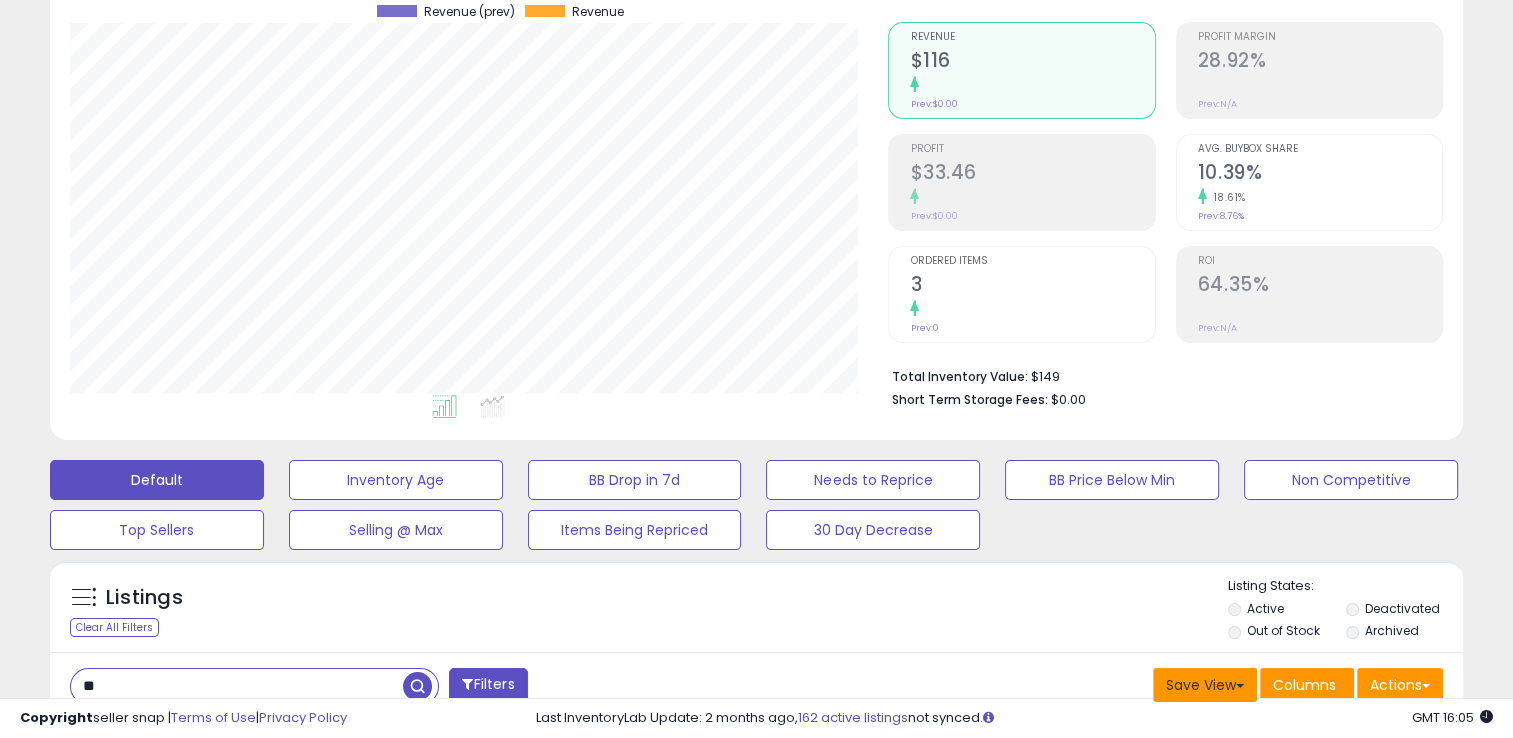 type on "*" 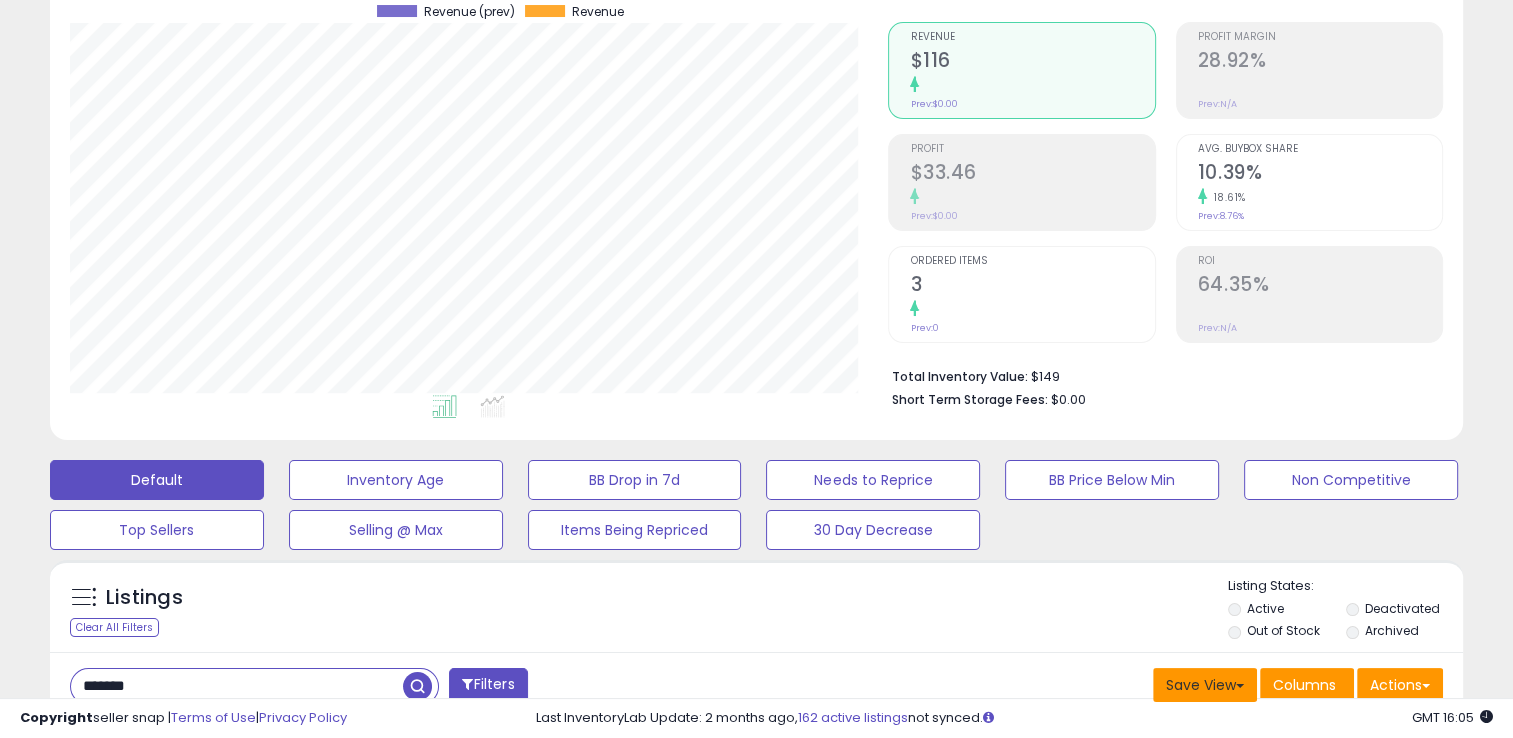 type on "*******" 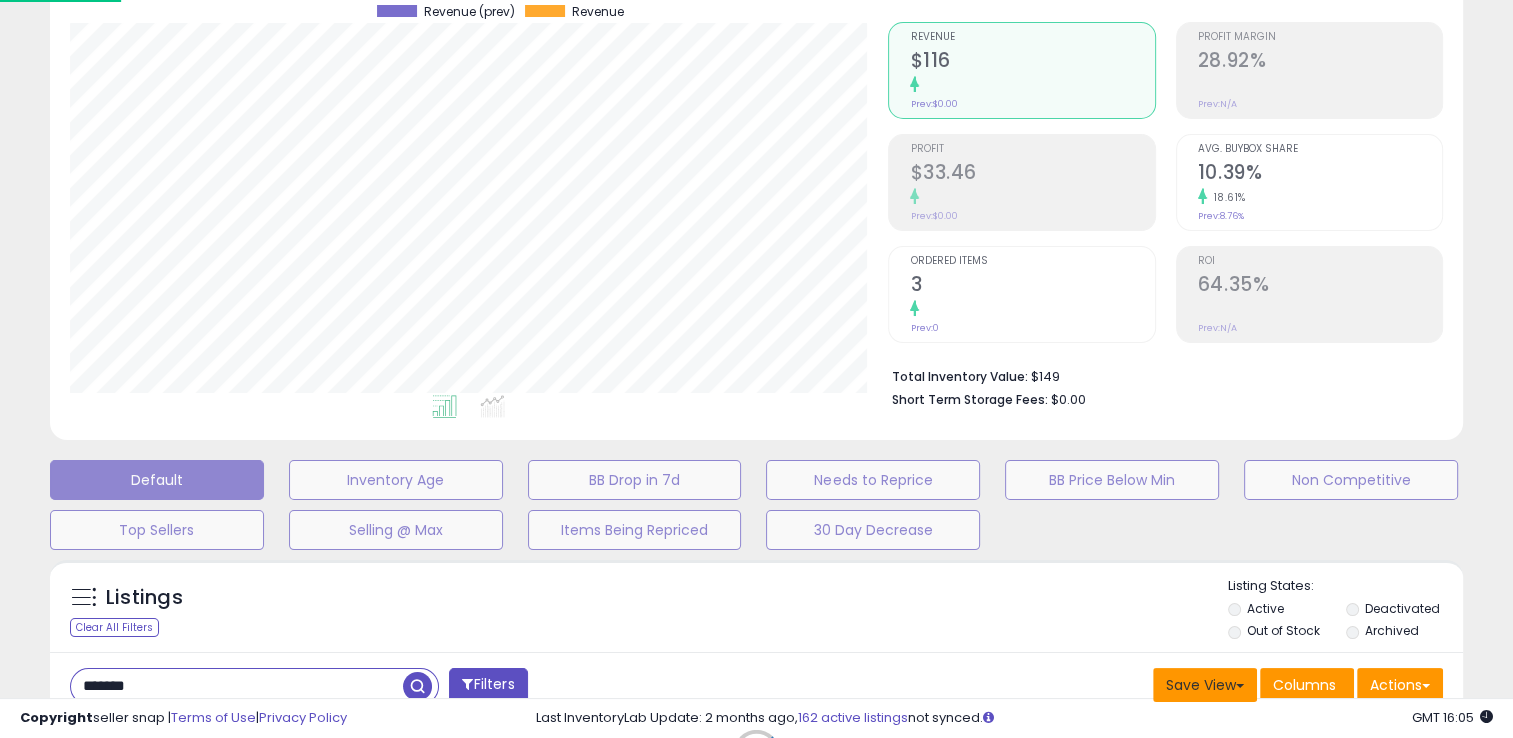 scroll, scrollTop: 999589, scrollLeft: 999172, axis: both 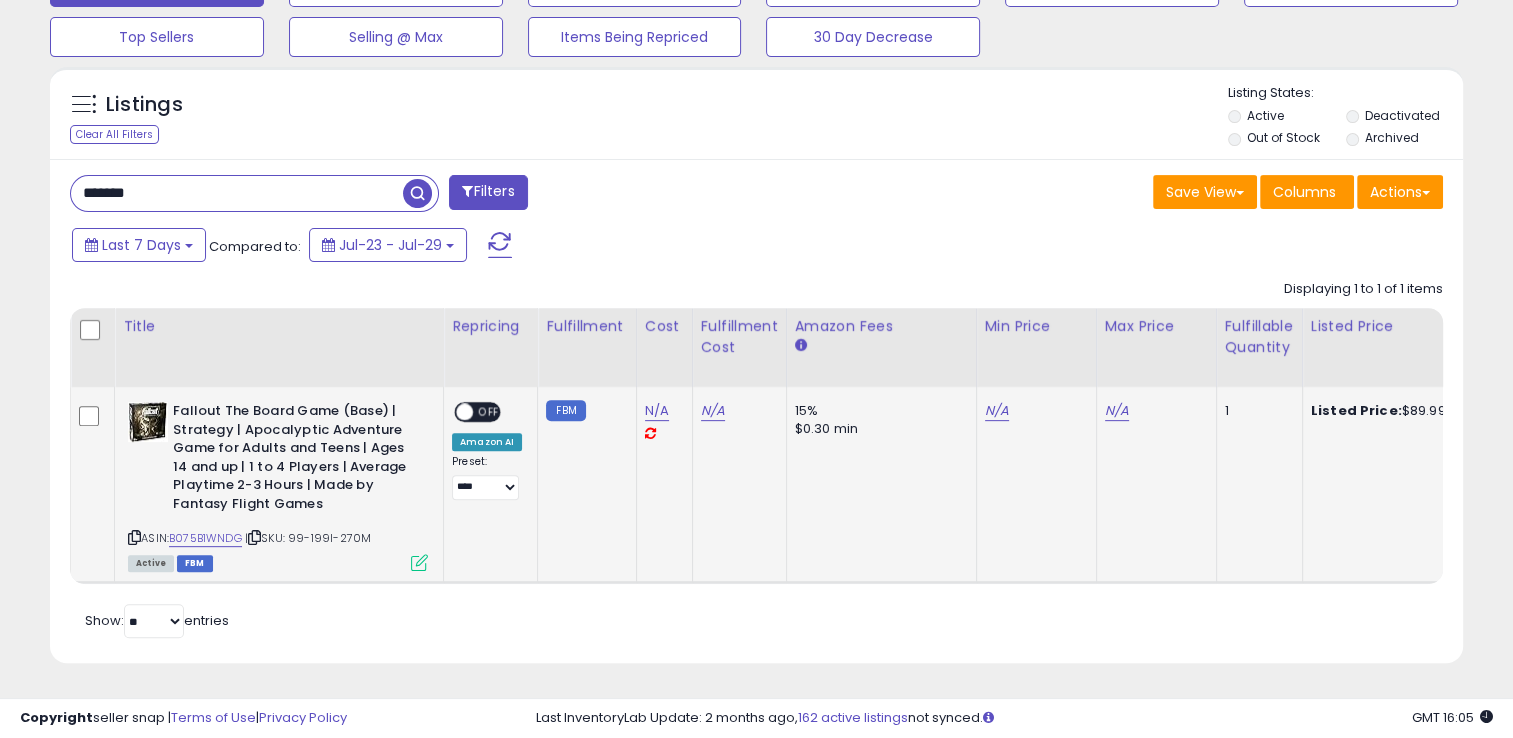 click on "N/A" at bounding box center (997, 411) 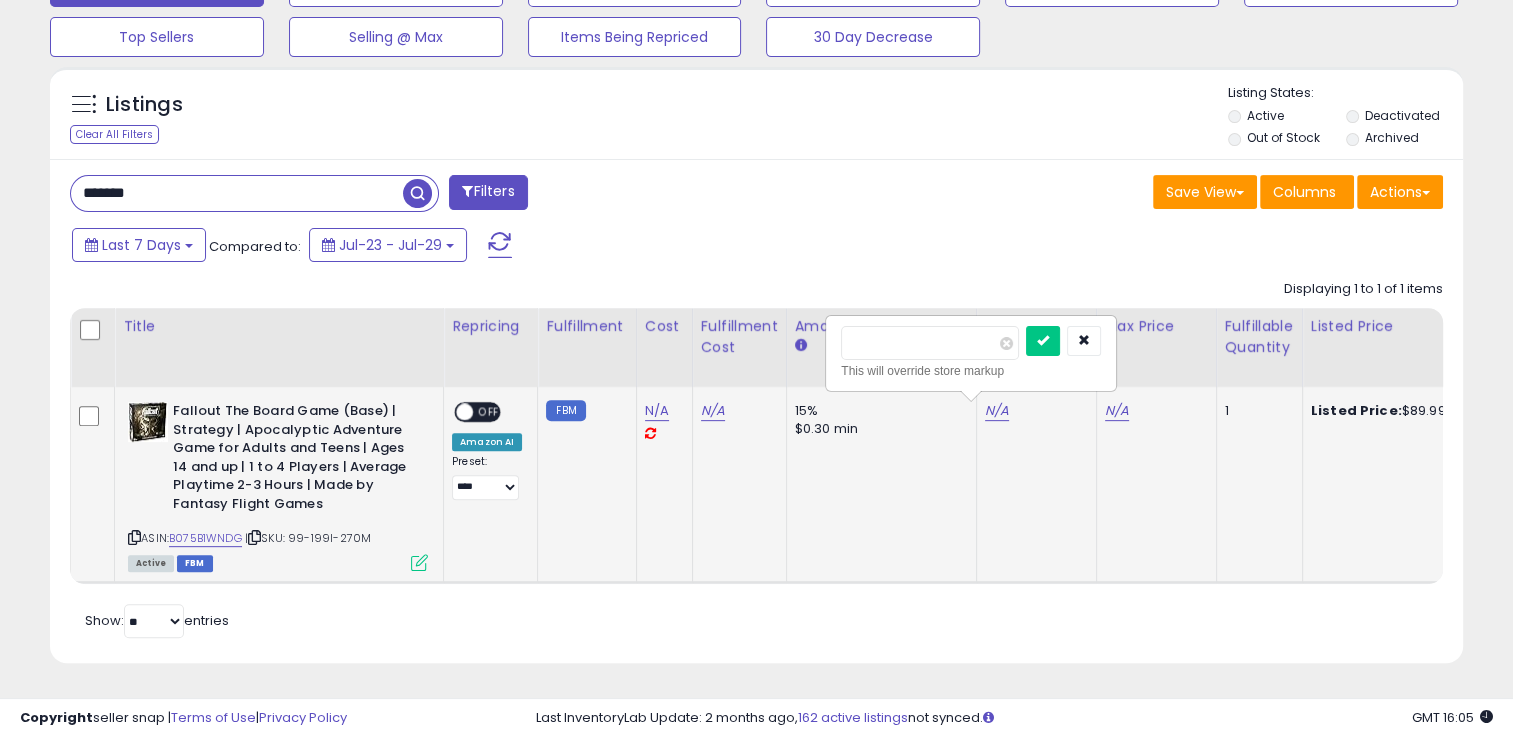 type on "*****" 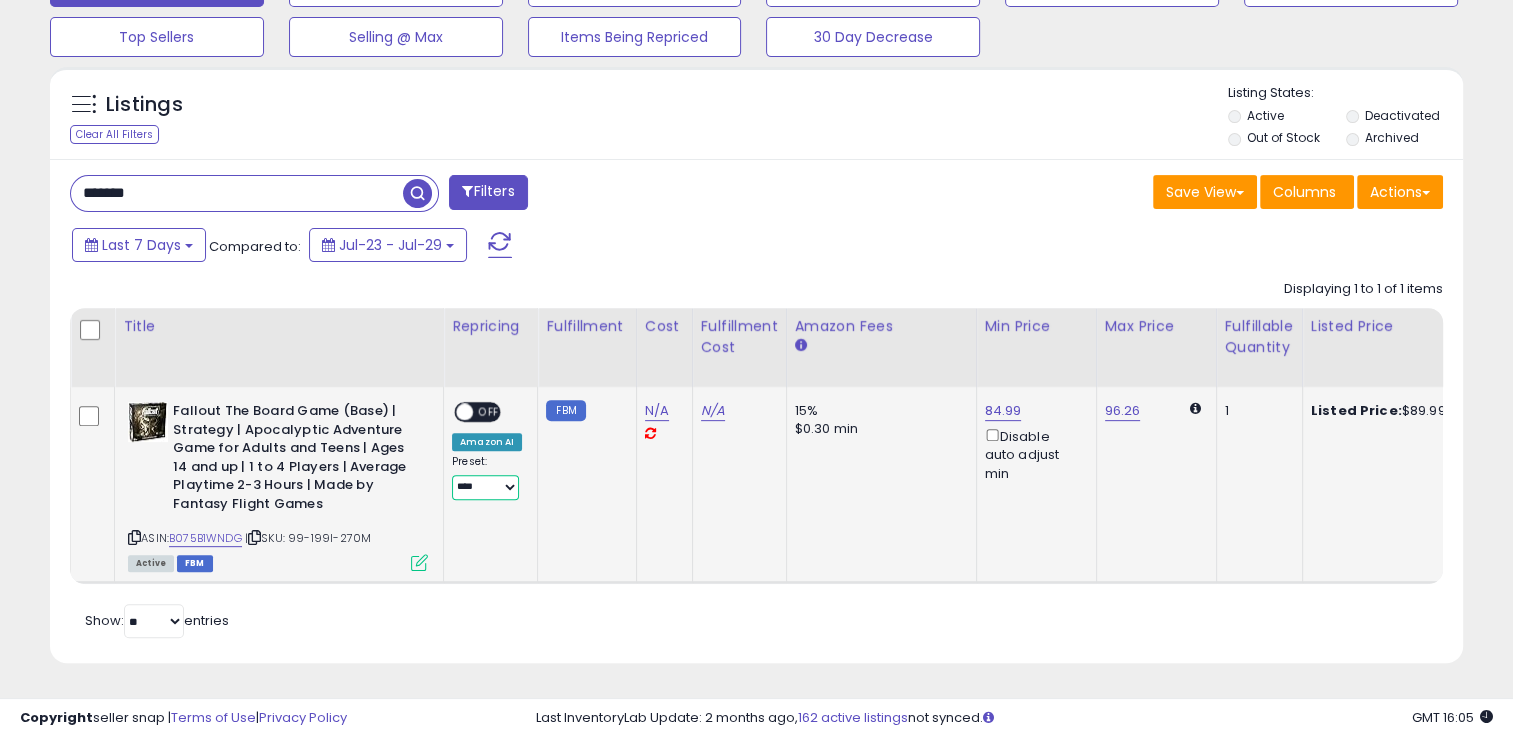 click on "**********" at bounding box center [485, 487] 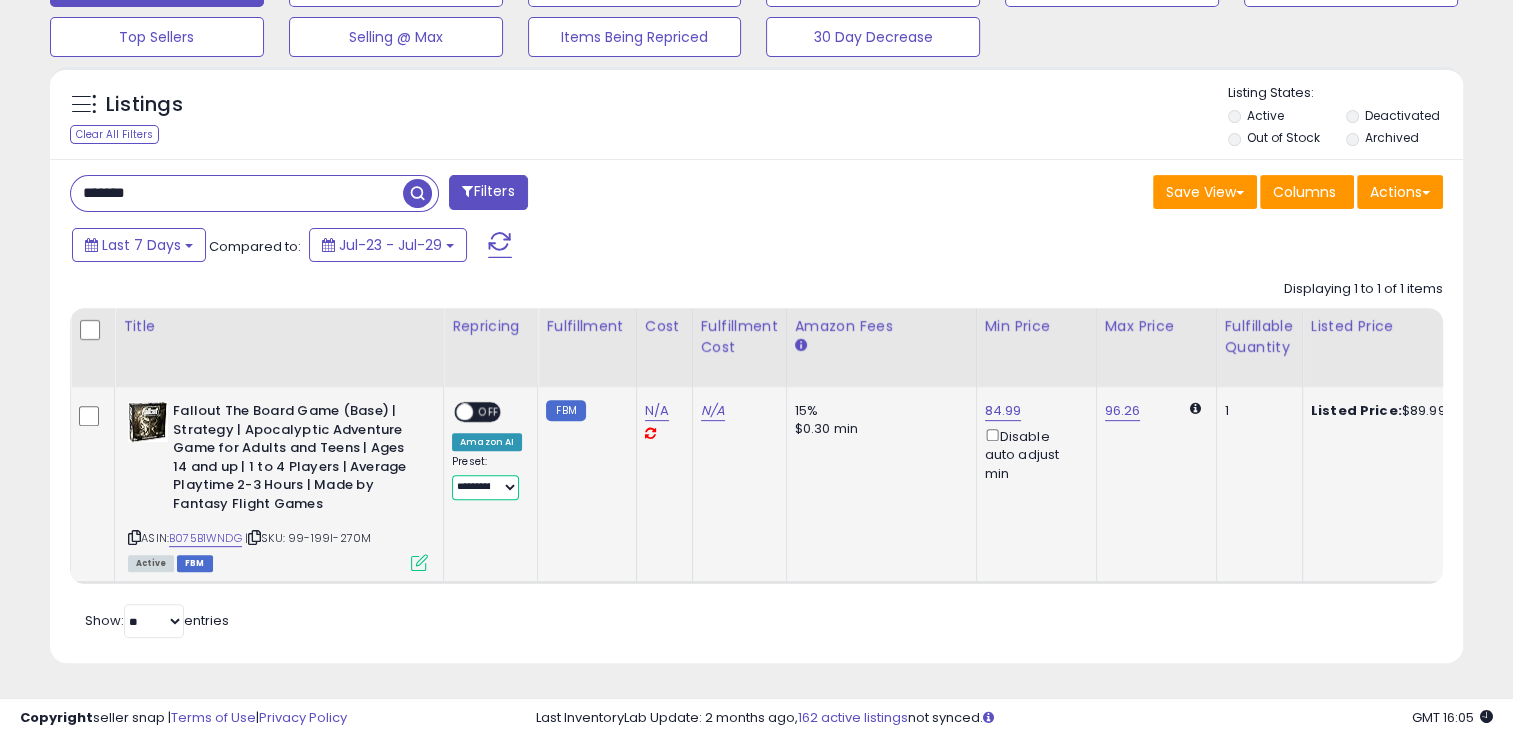 click on "**********" at bounding box center [485, 487] 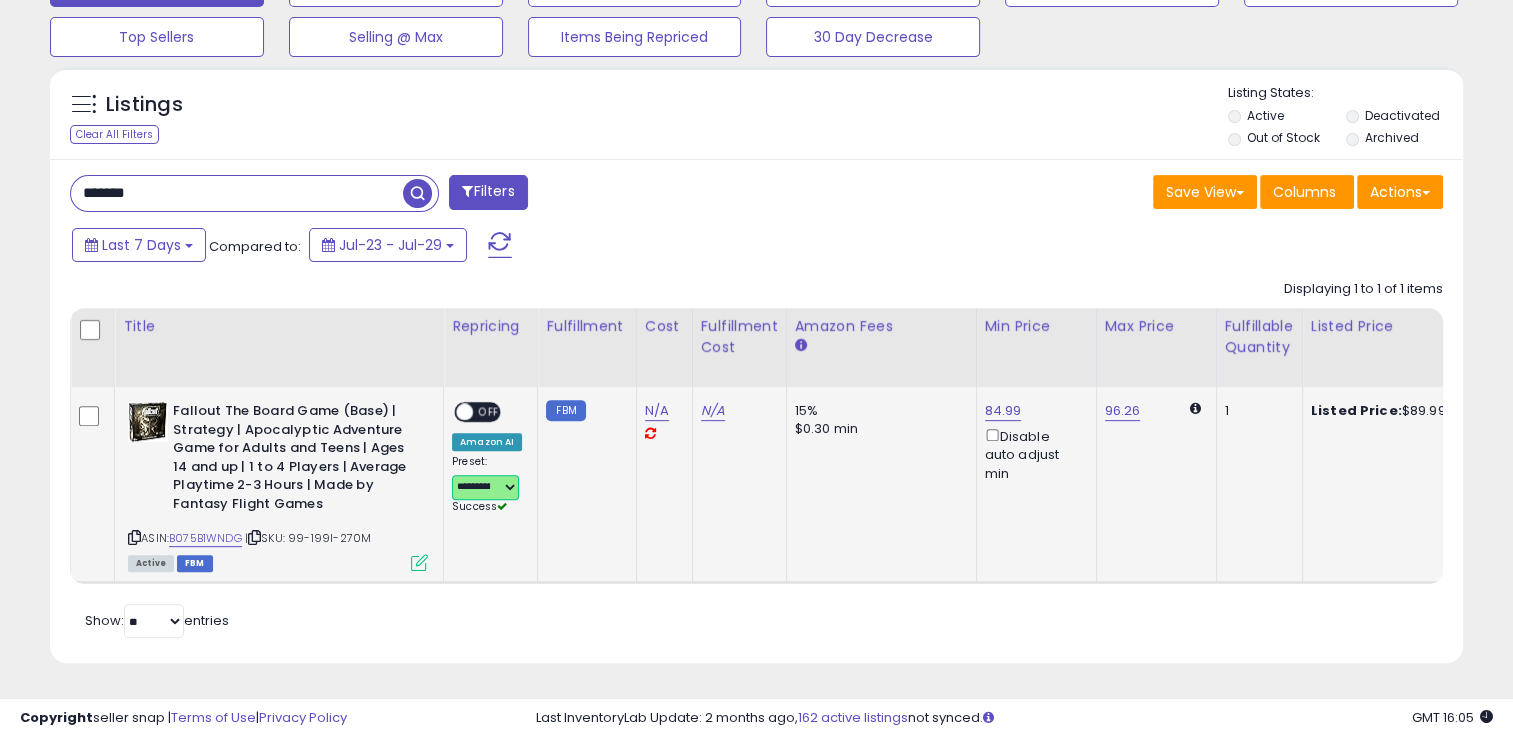 click on "OFF" at bounding box center (489, 412) 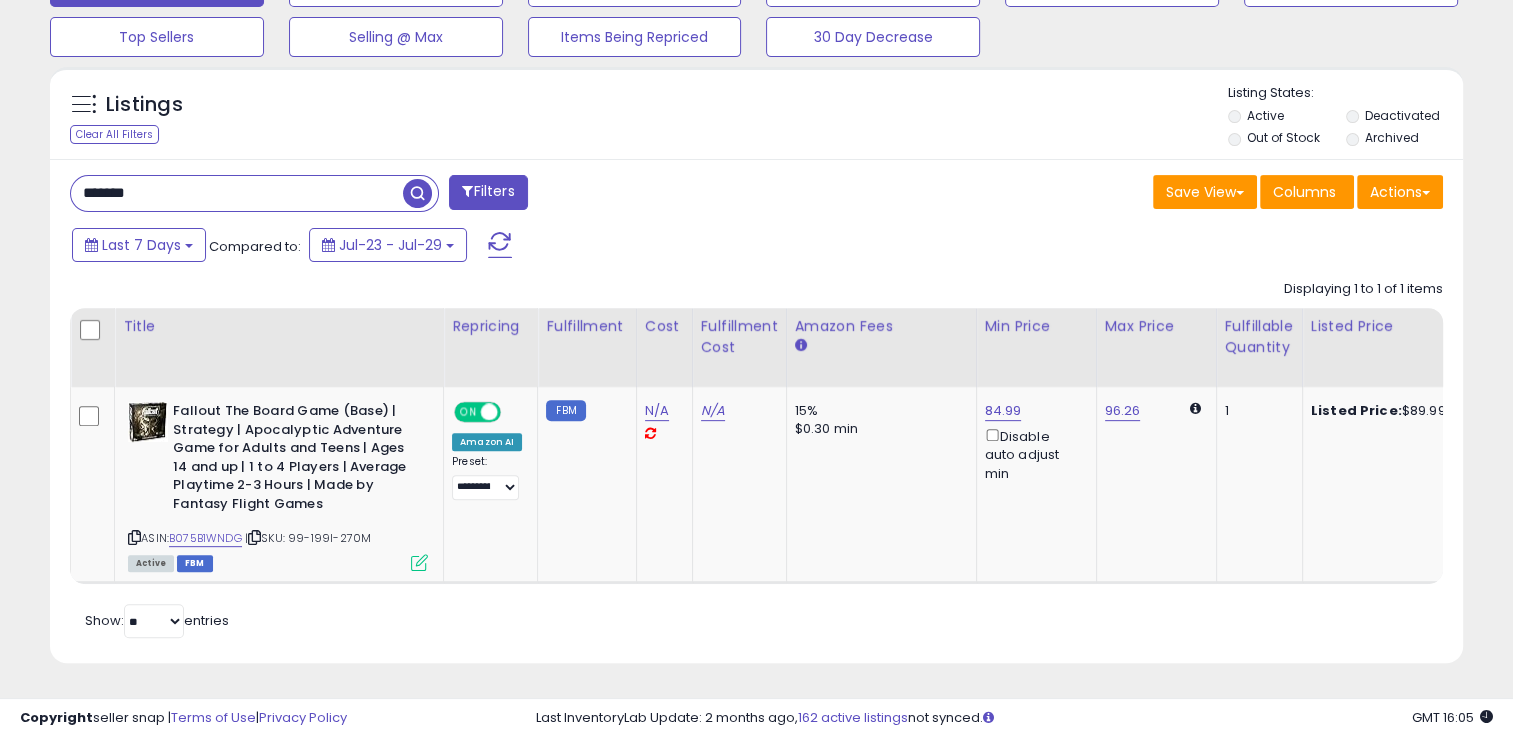 click on "*******" at bounding box center [237, 193] 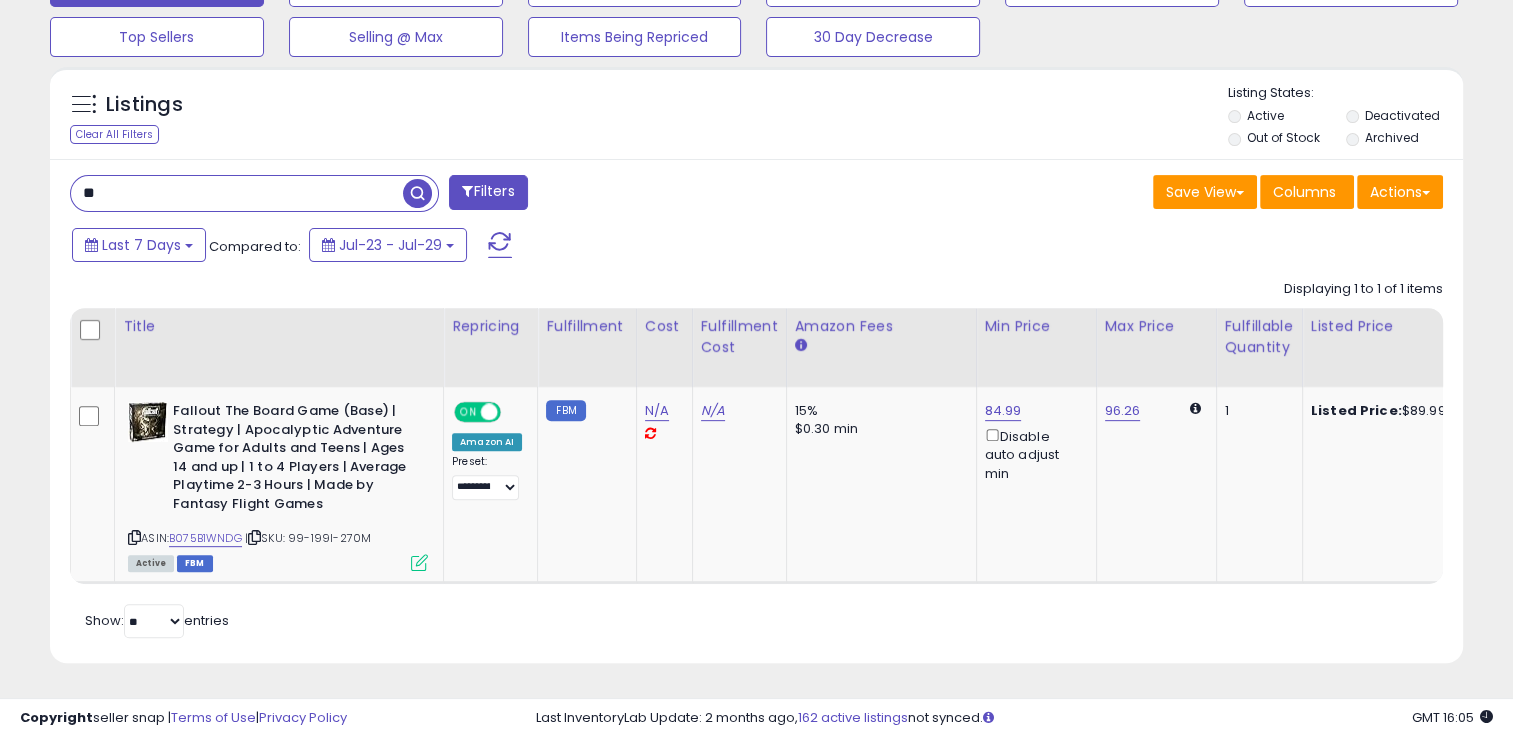 type on "*" 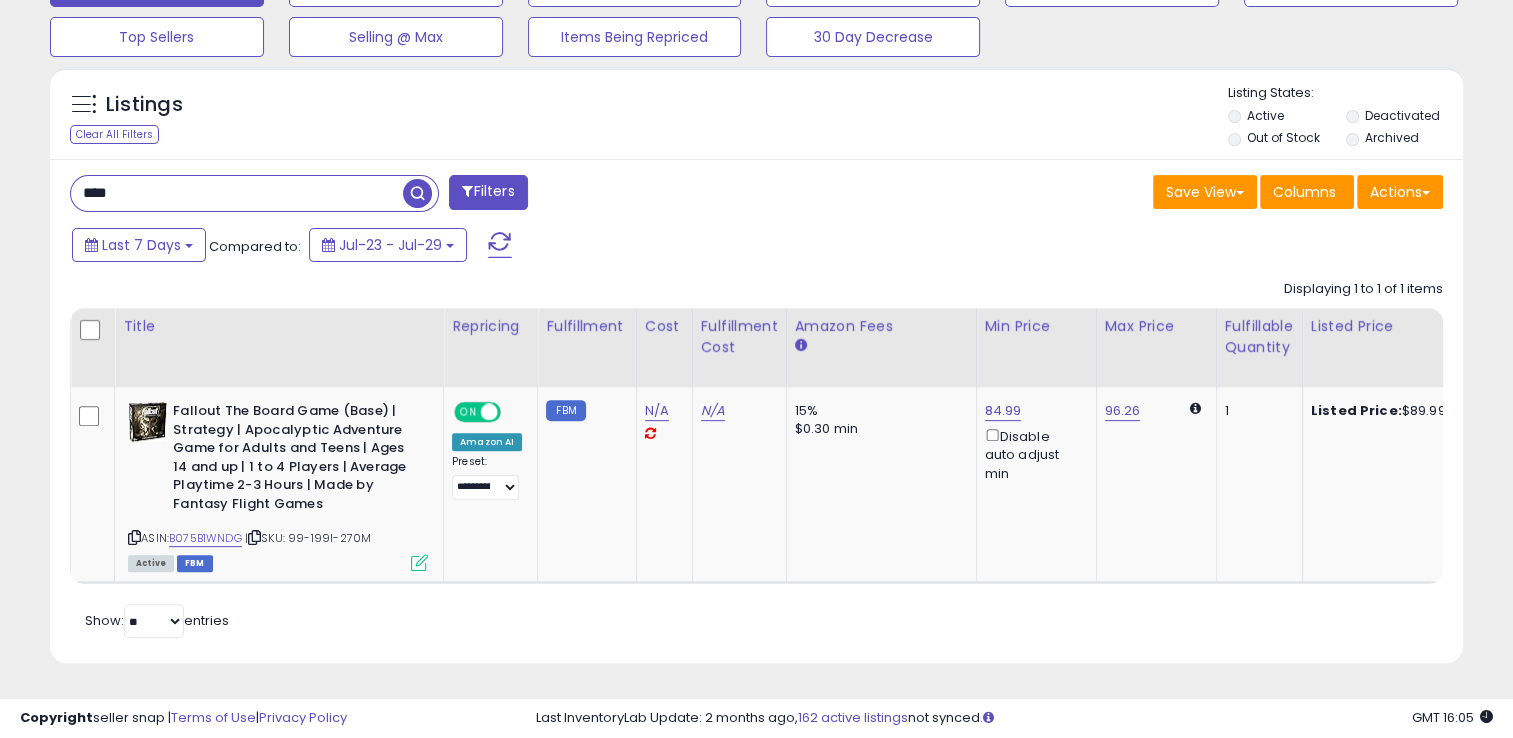 type on "****" 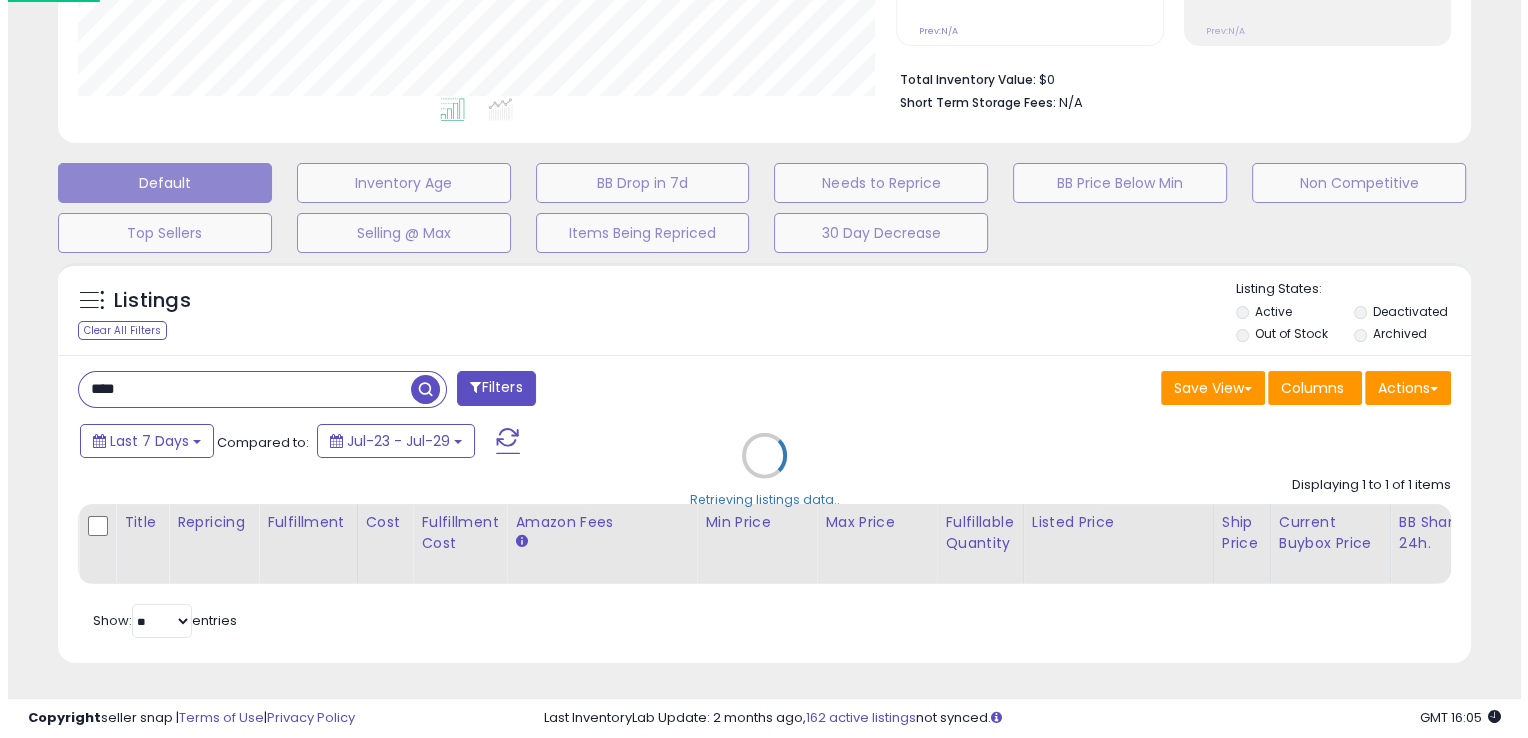 scroll, scrollTop: 480, scrollLeft: 0, axis: vertical 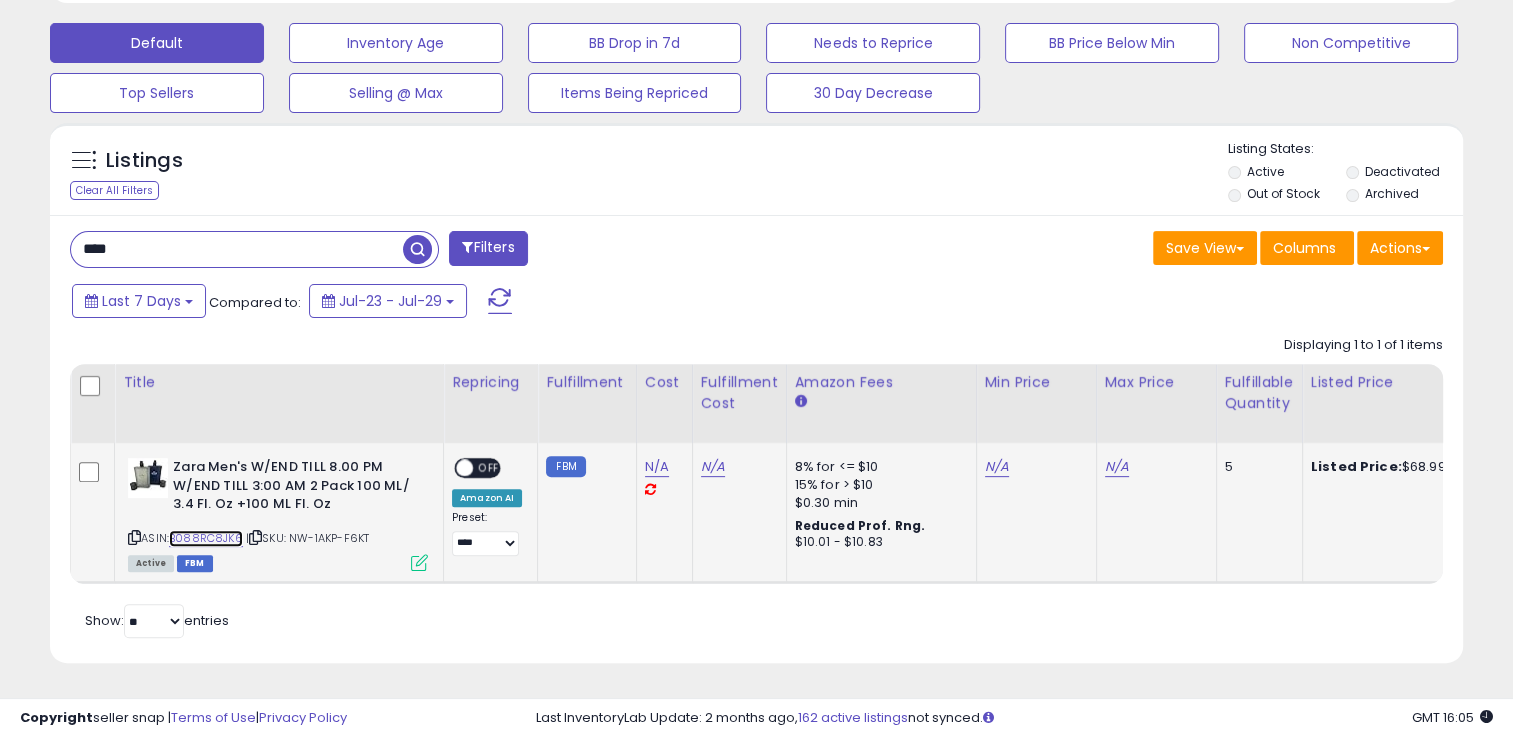 click on "B088RC8JK6" at bounding box center (206, 538) 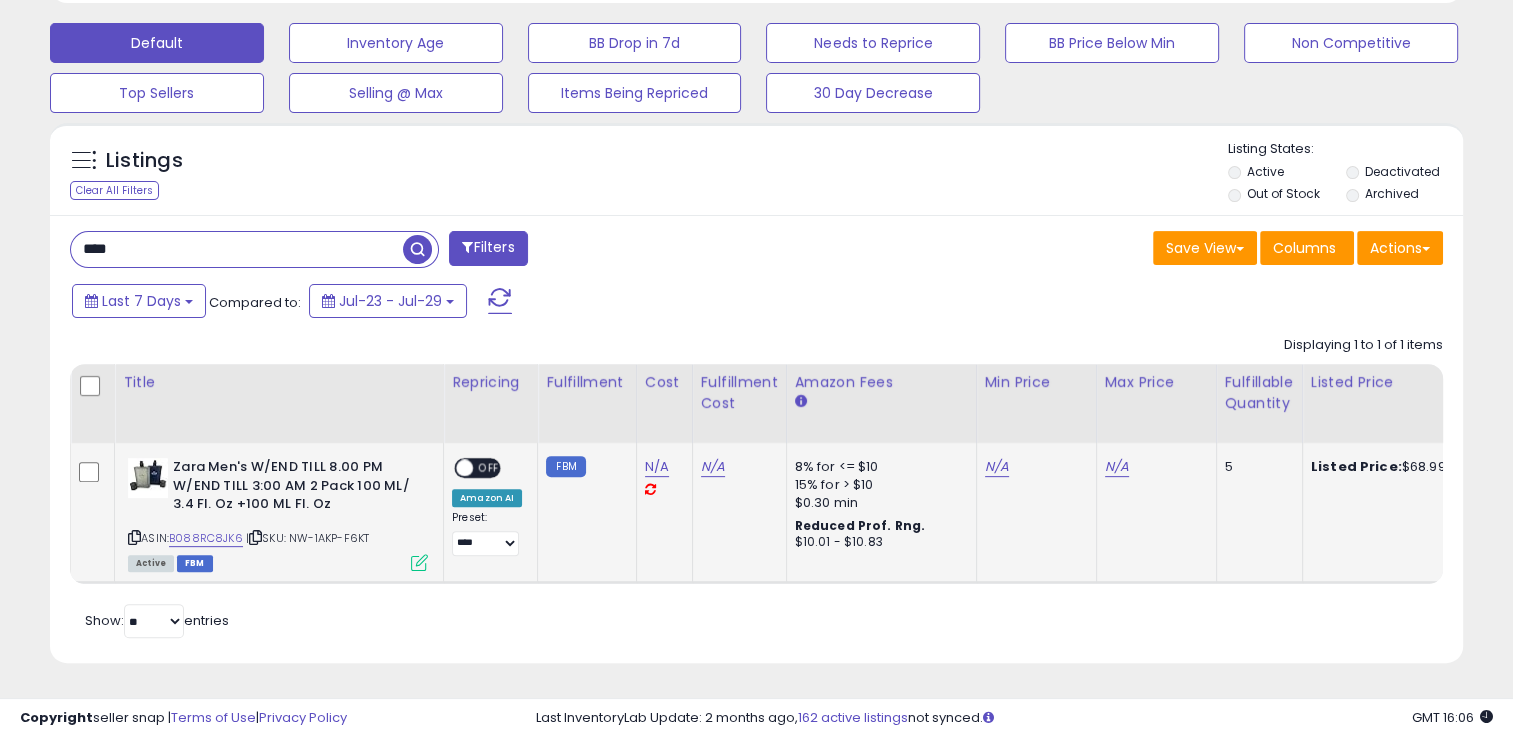 click on "8% for <= $10 15% for > $10 $0.30 min Reduced Prof. Rng. $10.01 - $10.83" 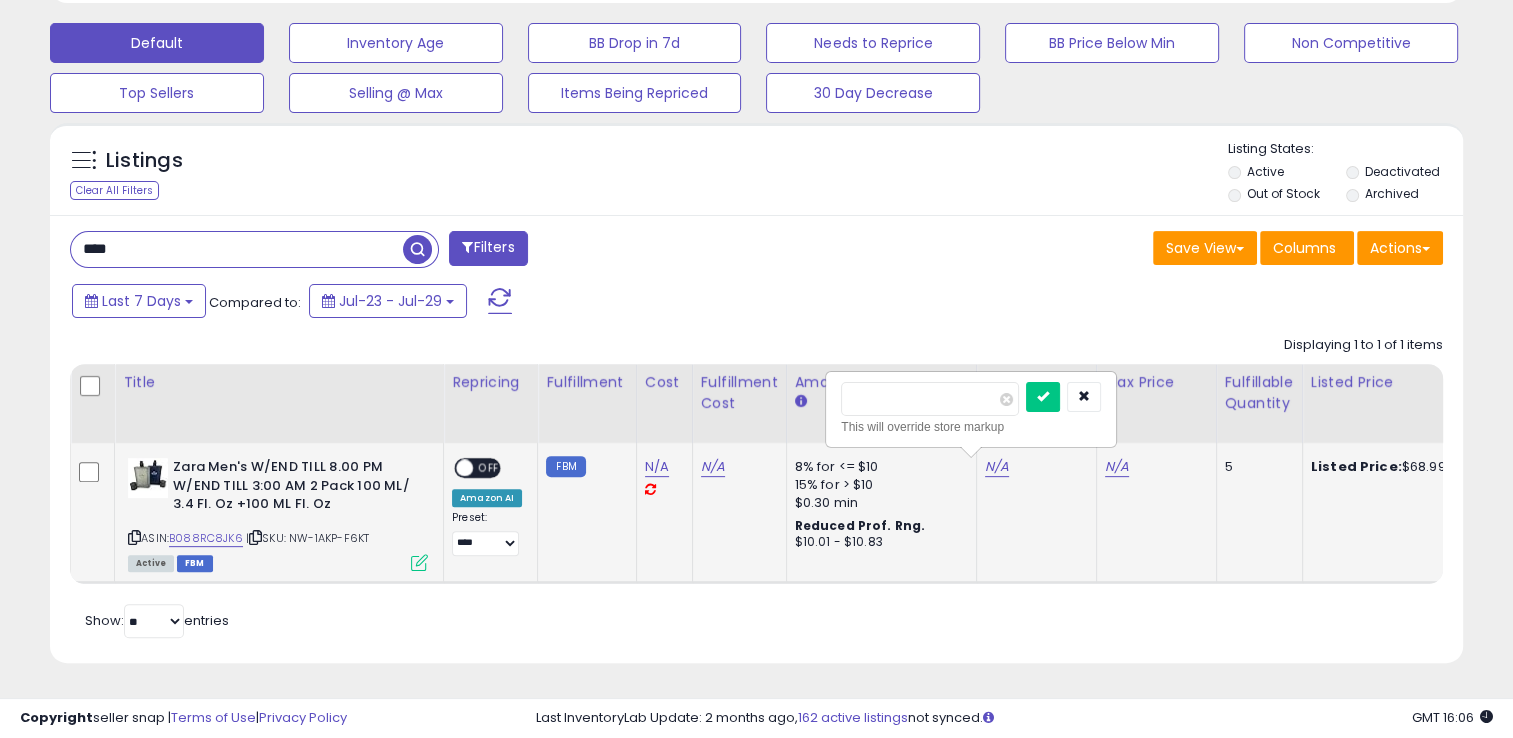 type on "*****" 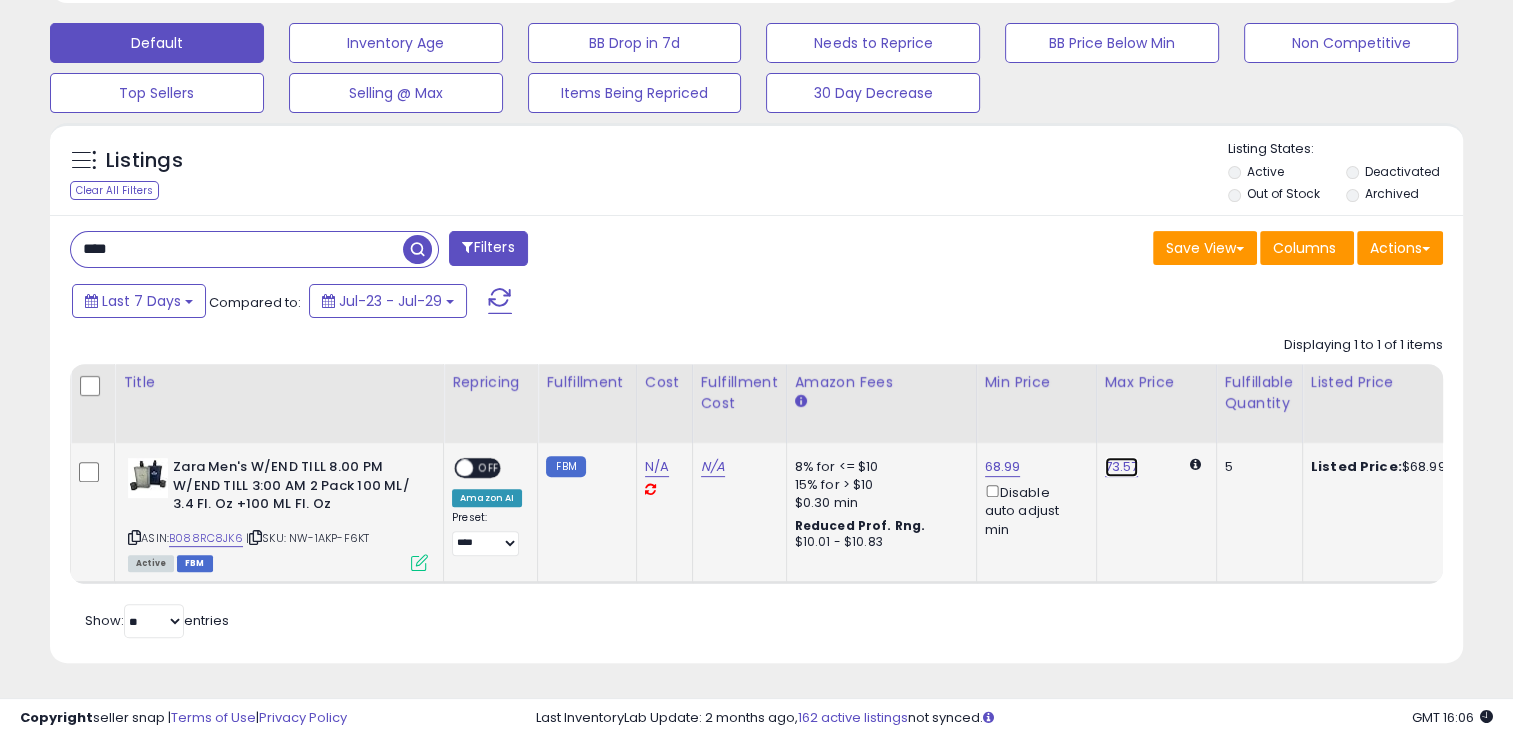 click on "73.57" at bounding box center [1122, 467] 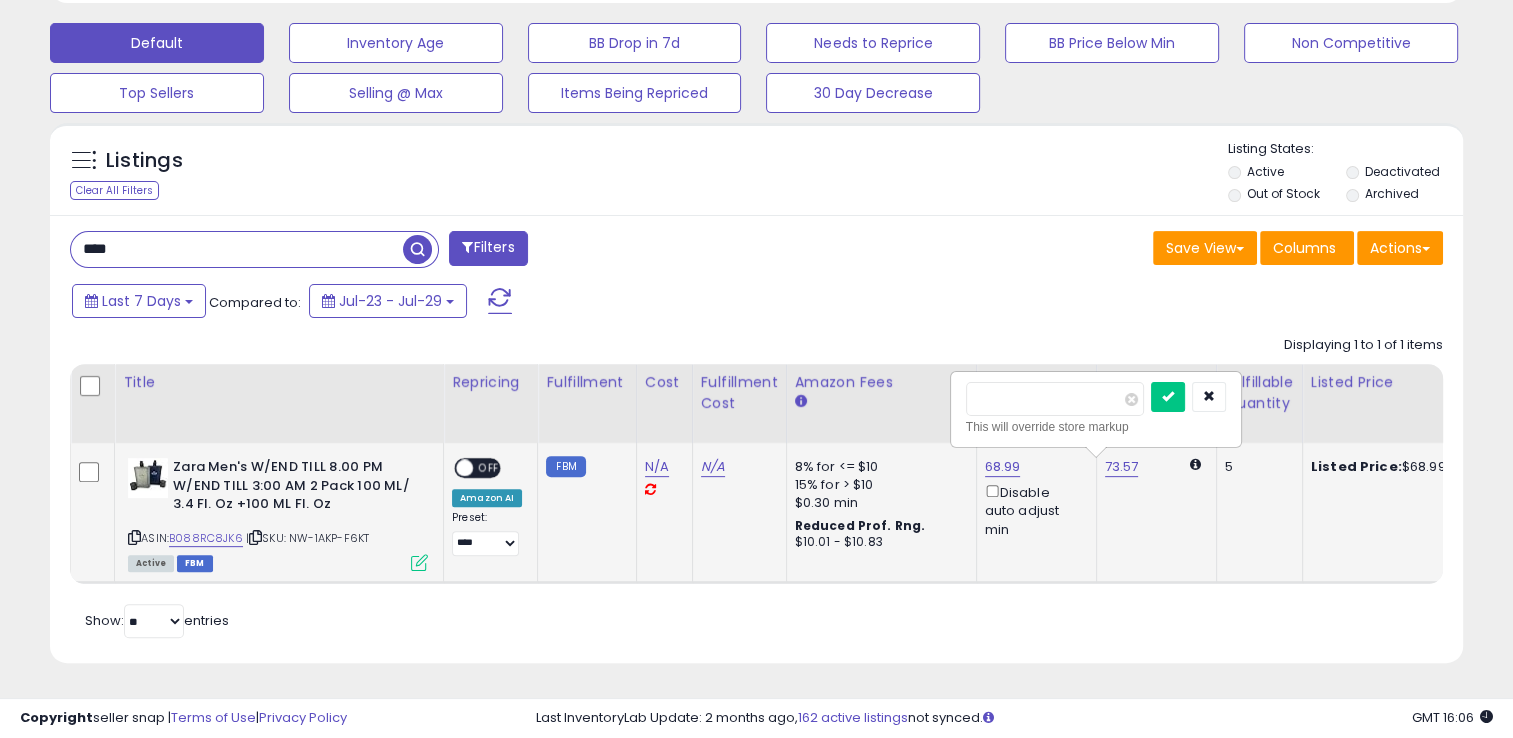 type on "*****" 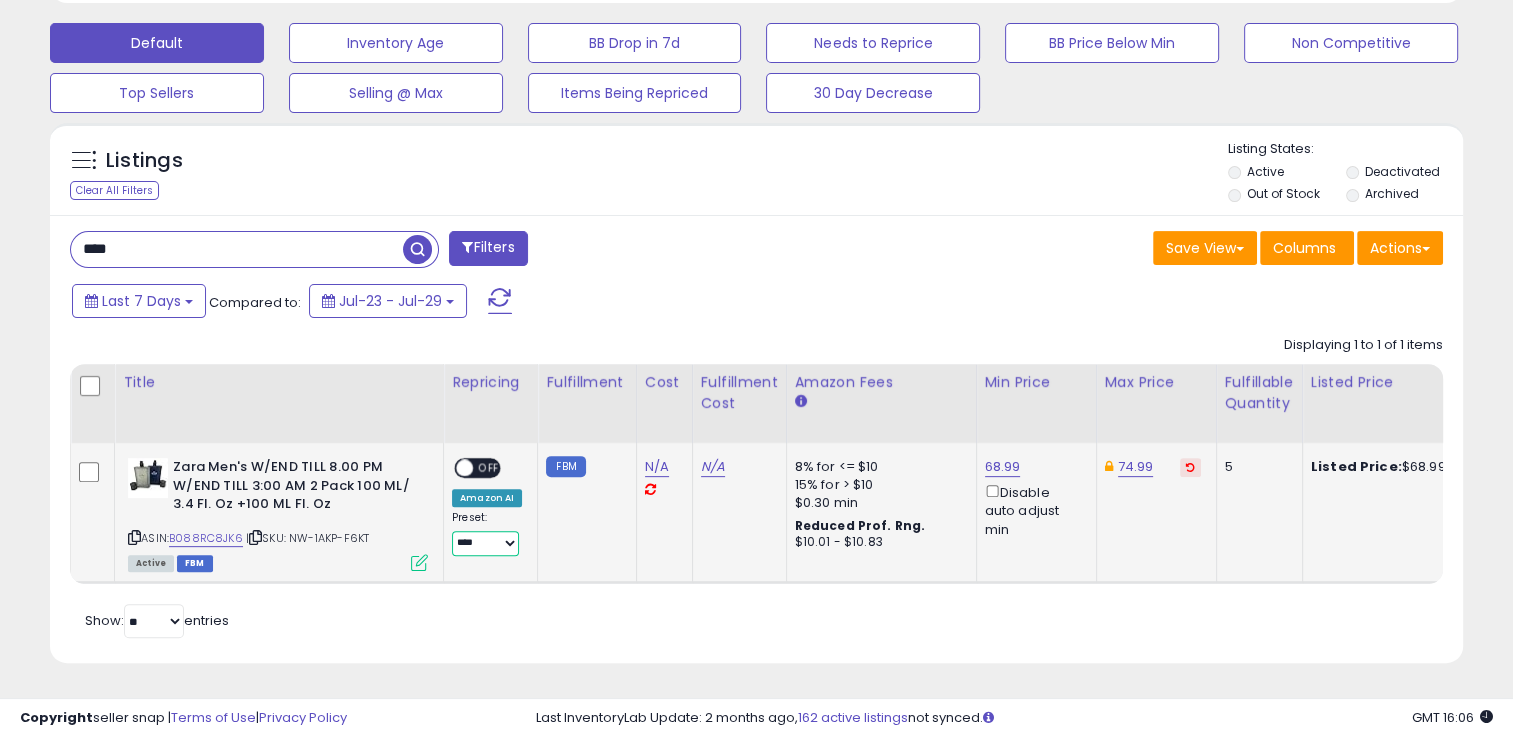 click on "**********" at bounding box center (485, 543) 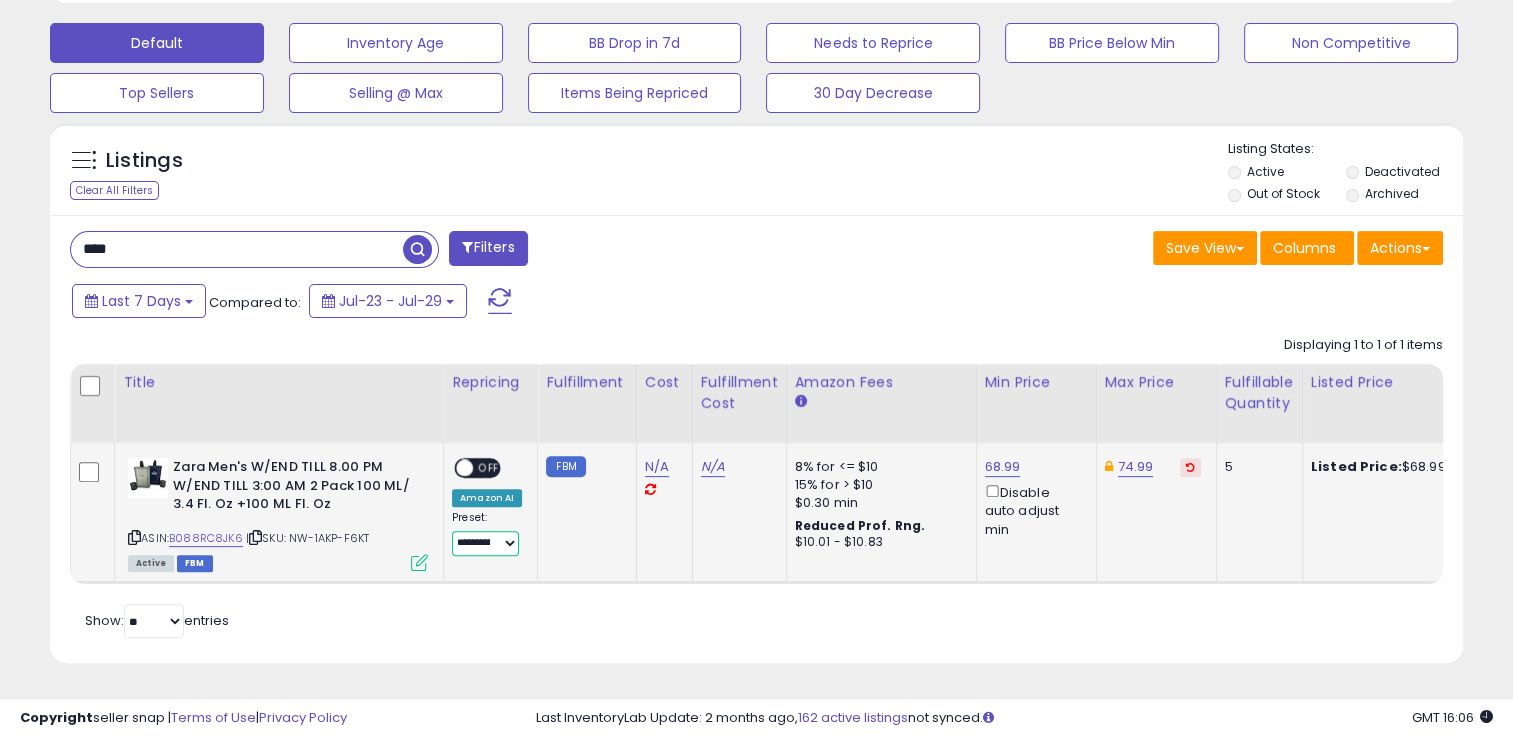 click on "**********" at bounding box center [485, 543] 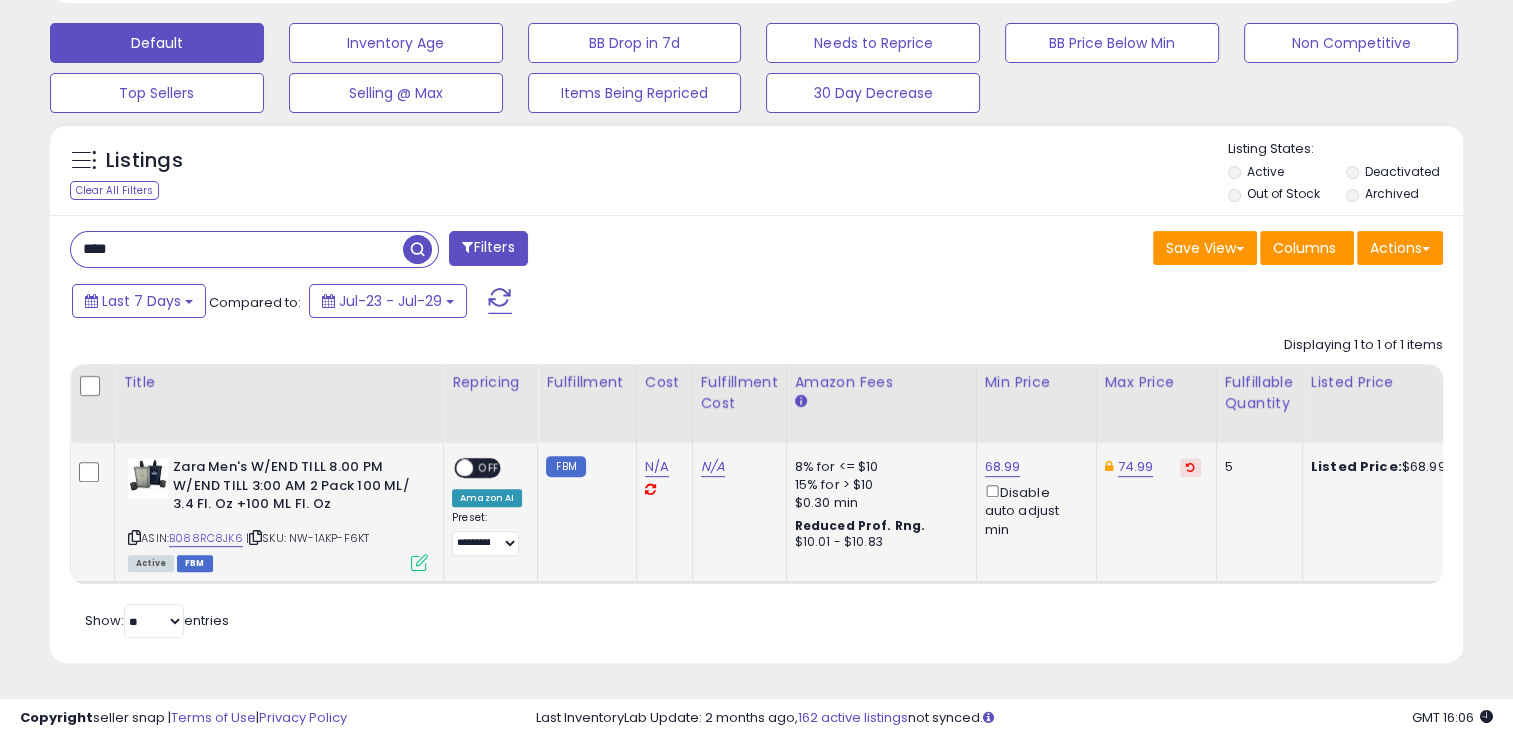 click on "OFF" at bounding box center (489, 468) 